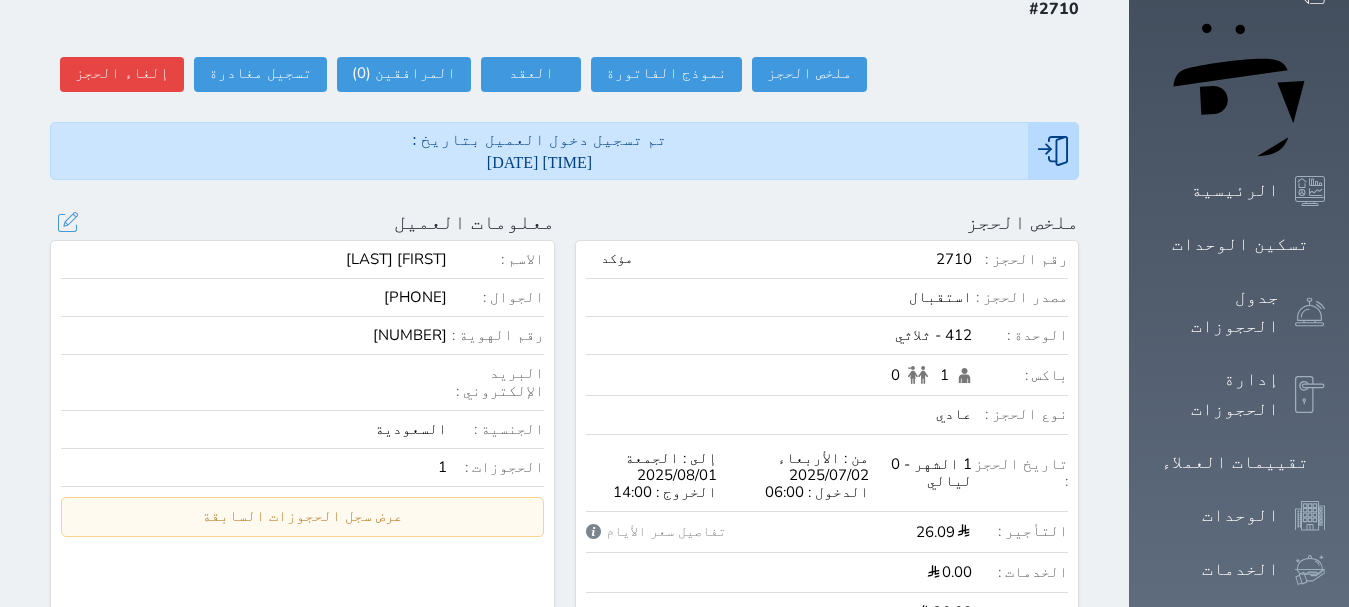 scroll, scrollTop: 179, scrollLeft: 0, axis: vertical 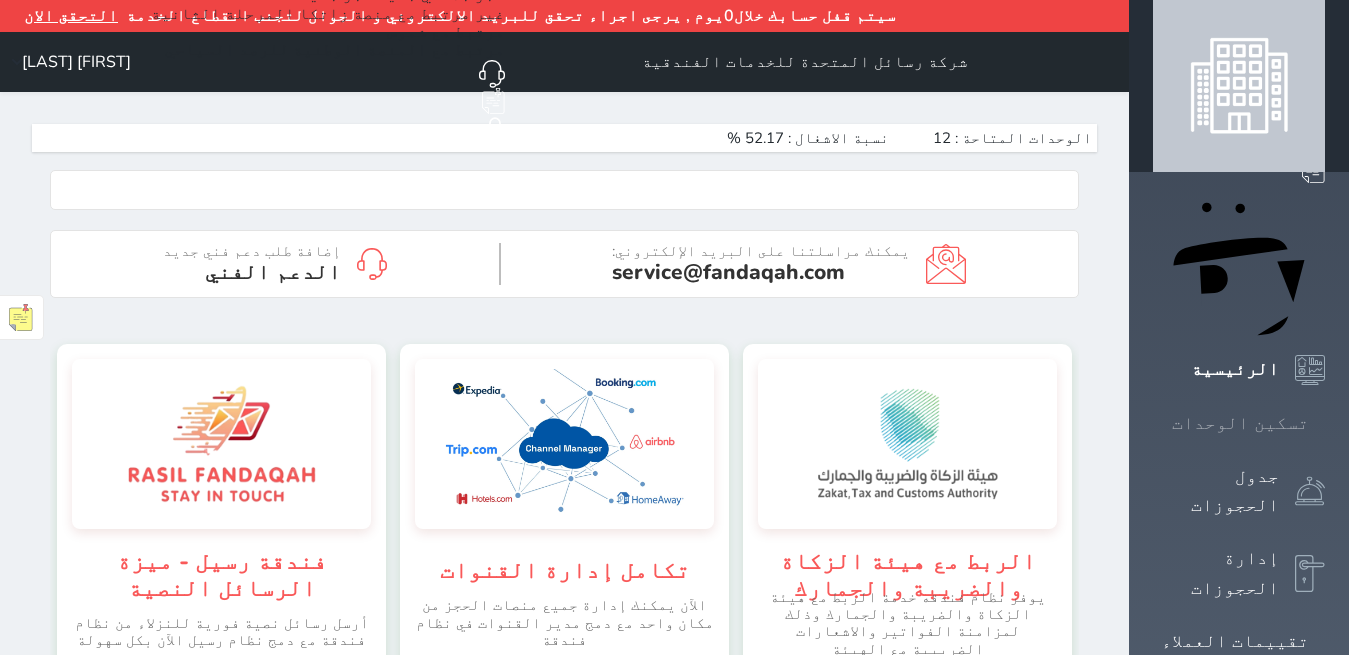 click on "تسكين الوحدات" at bounding box center (1240, 423) 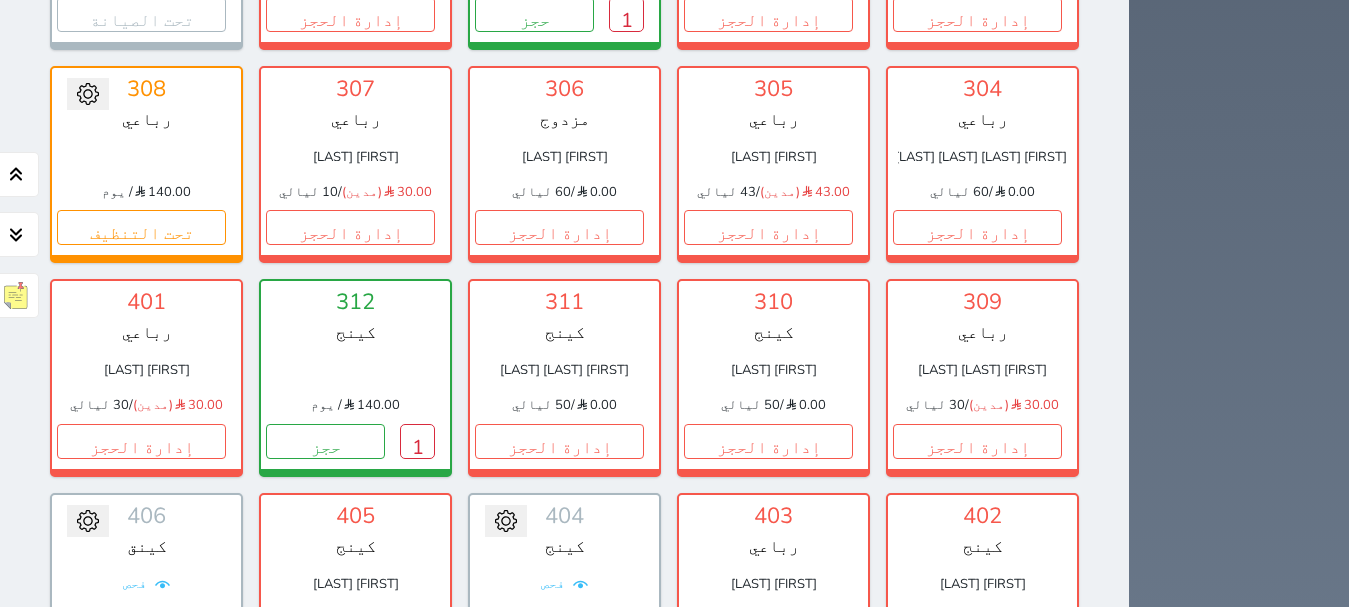 scroll, scrollTop: 1400, scrollLeft: 0, axis: vertical 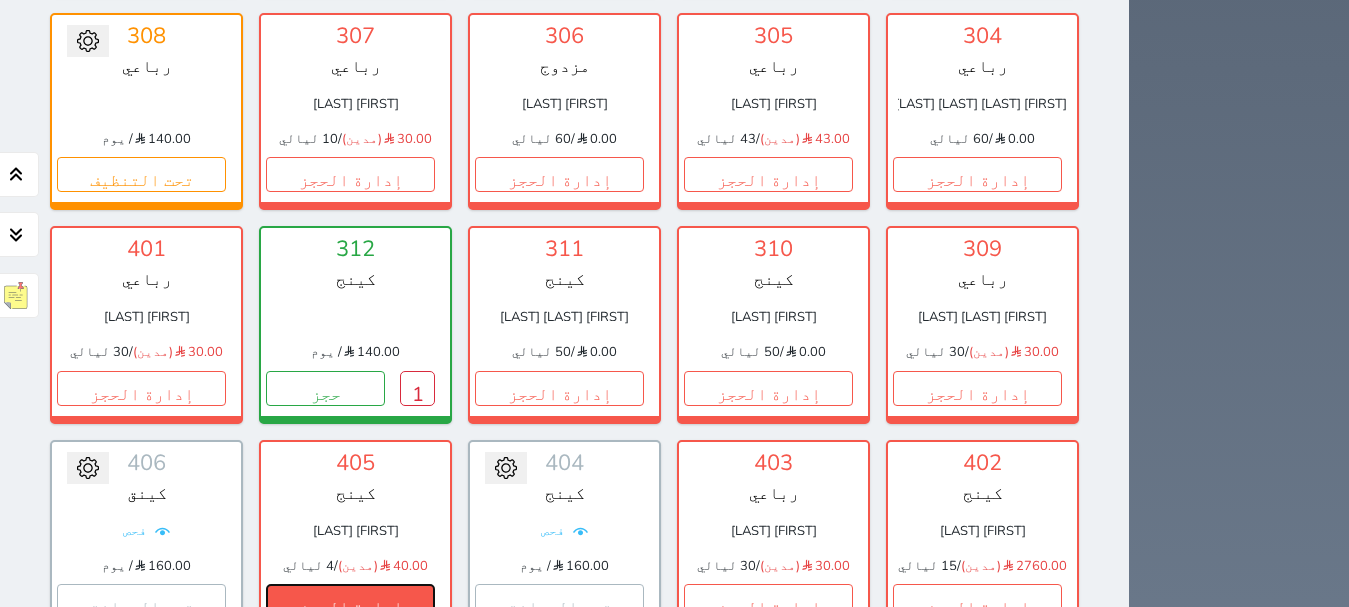 click on "إدارة الحجز" at bounding box center (350, 601) 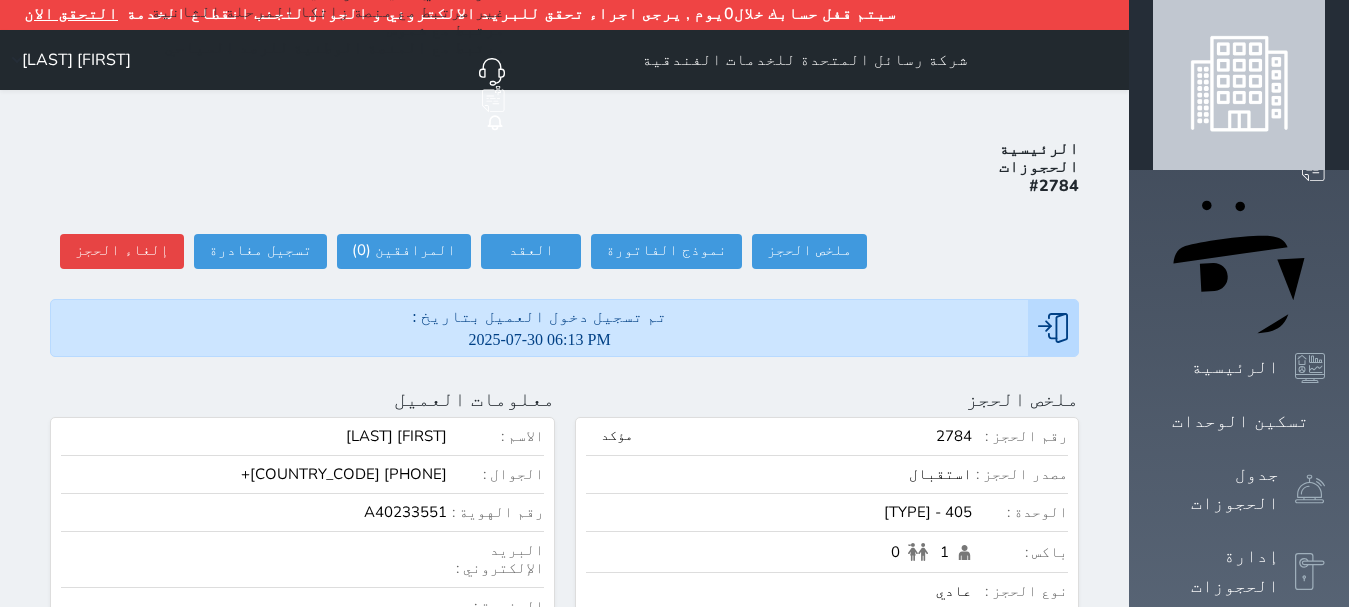 scroll, scrollTop: 0, scrollLeft: 0, axis: both 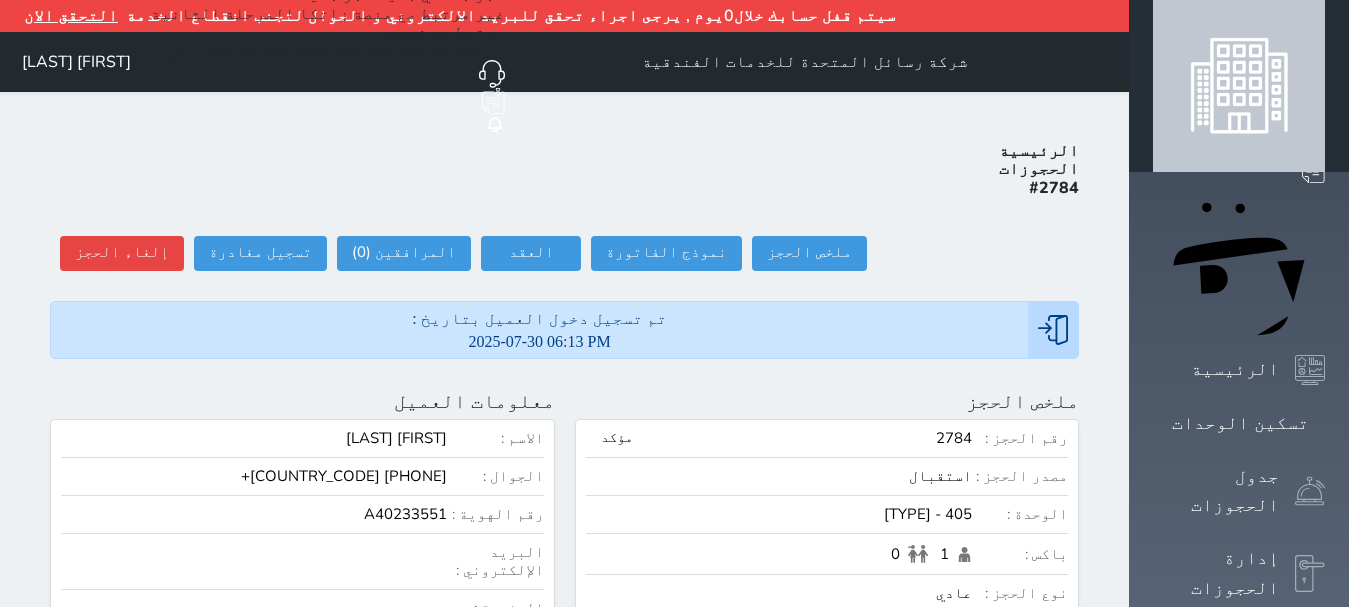 click on "تم تسجيل دخول العميل بتاريخ :   2025-07-30 06:13 PM         ملخص الحجز           تحديث الحجز                       نوع الإيجار :     يومي     تاريخ بداية ونهاية الحجز :     الوحدة :   405 [TYPE]     ( يمكنك نقل العميل لوحدة أخري بشرط توافر الوحدة بالتواريخ المحددة )   مصدر الحجز :       سعر الحجز :           الليالي :     1     ليله    الخدمات المشمولة في السعر :   الخدمات المختاره (0)  تحديد الكل  ×  فطار   عدد باكس           البالغون     1                             الاطفال     0               نوع الحجز :
عادي
إقامة مجانية
إستخدام داخلي
تحديث الحجز       رقم الحجز :" at bounding box center [564, 859] 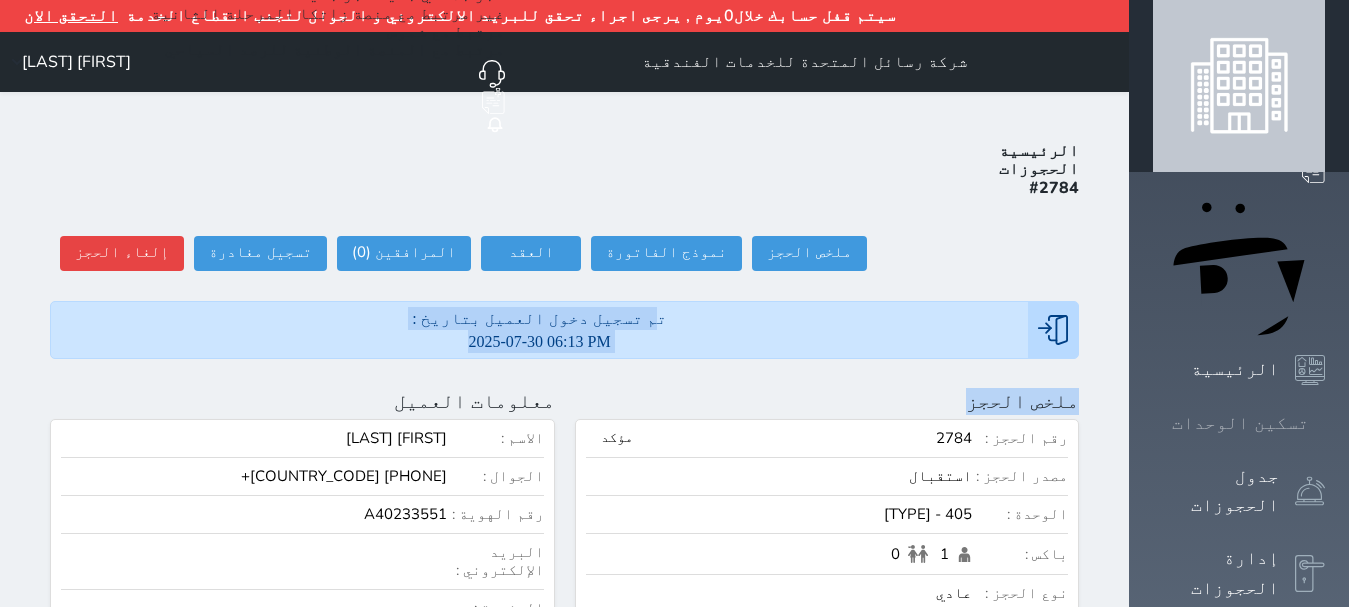 click on "تسكين الوحدات" at bounding box center [1240, 423] 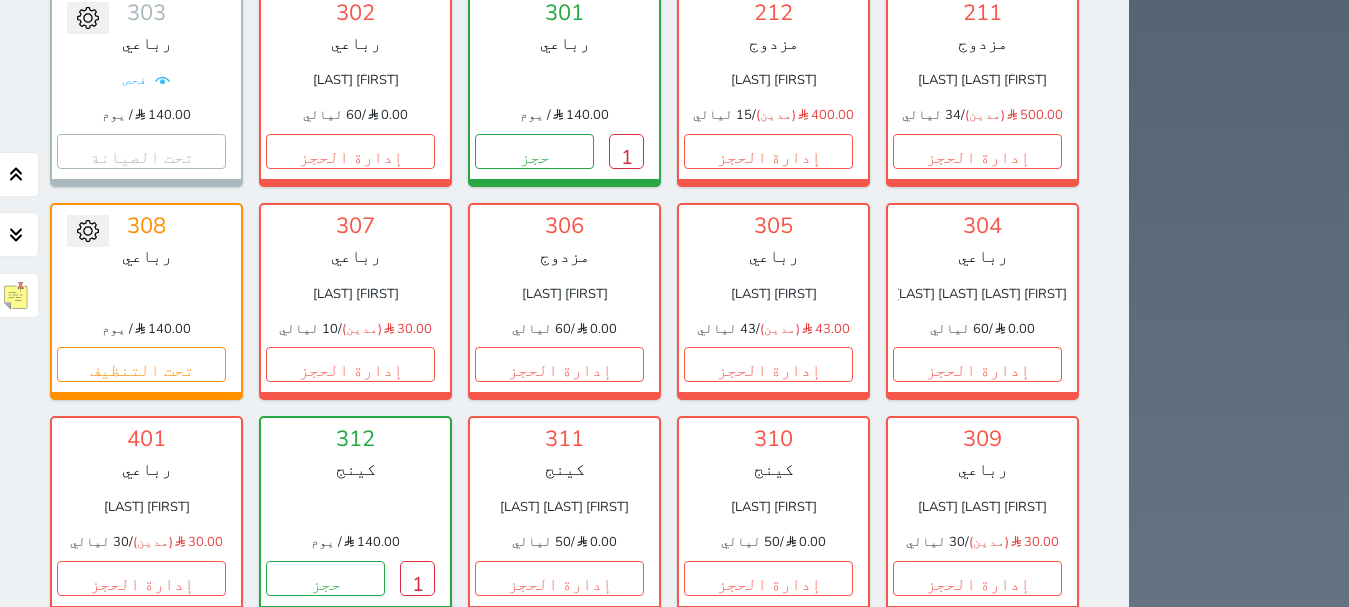 scroll, scrollTop: 1110, scrollLeft: 0, axis: vertical 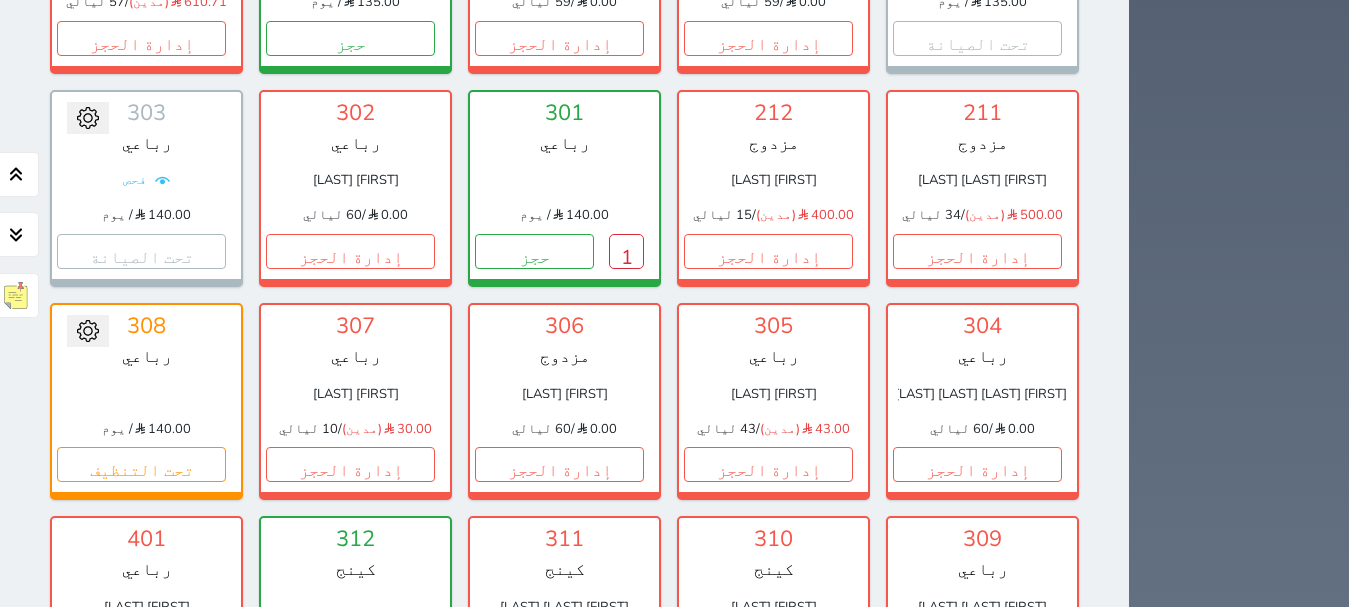 click on "إدارة الحجز" at bounding box center [977, 891] 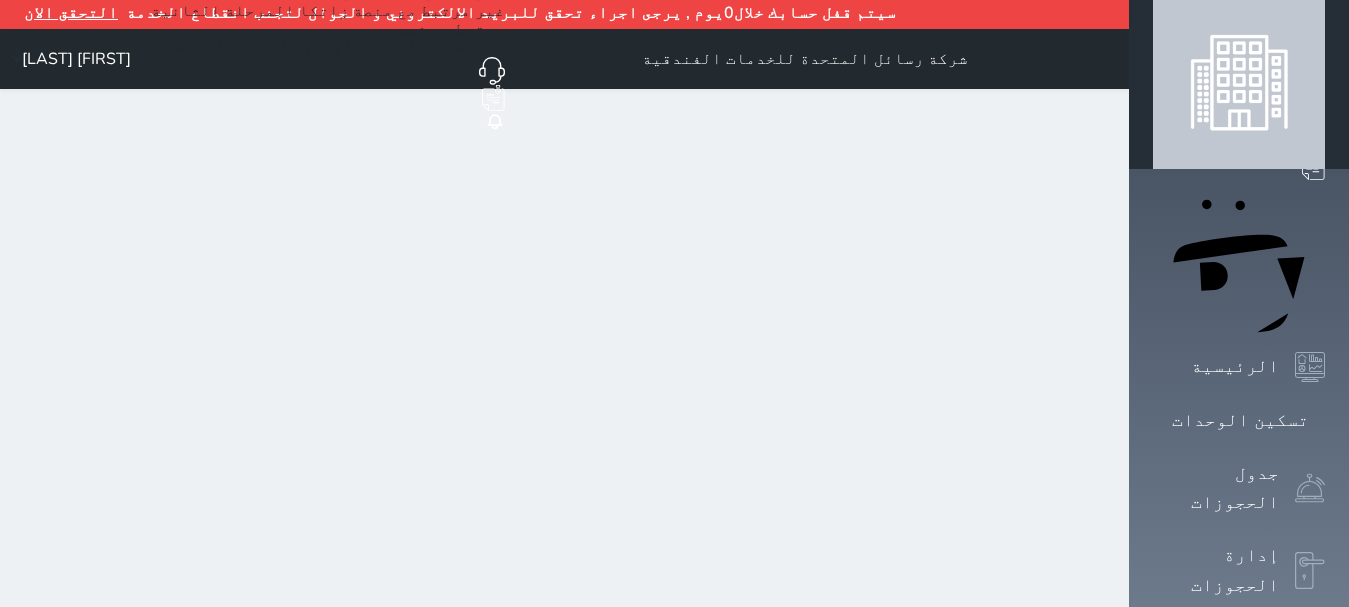 scroll, scrollTop: 0, scrollLeft: 0, axis: both 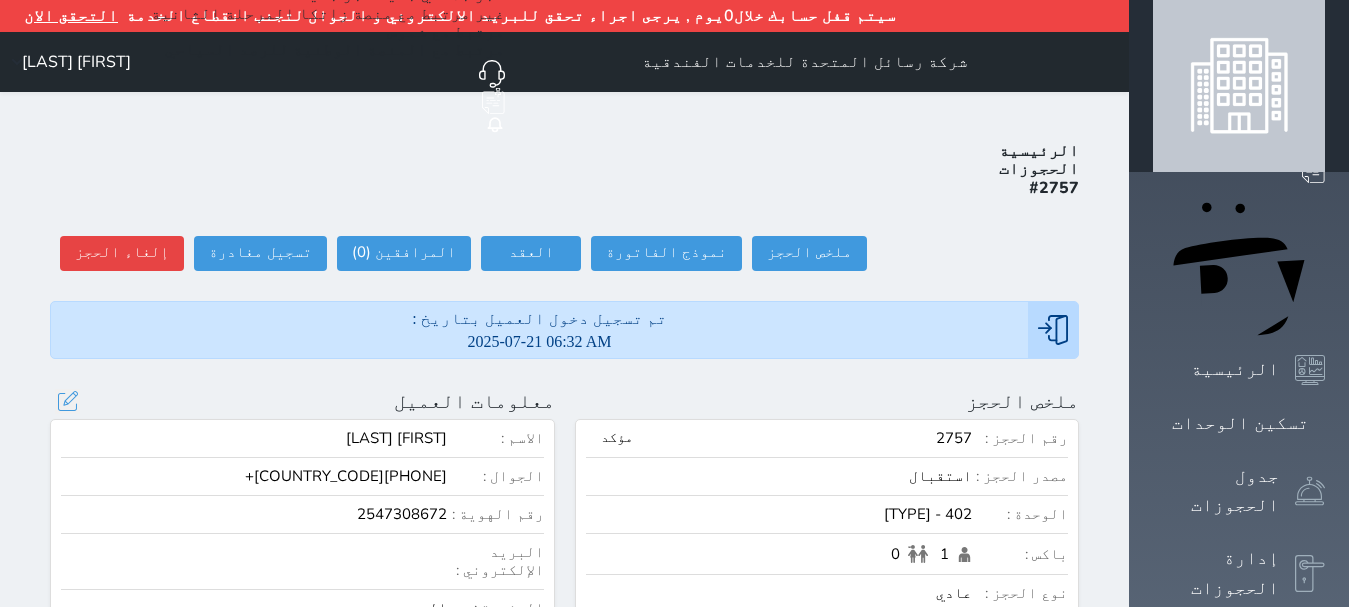 click on "معلومات العميل           تحديث العميل                 البحث عن العملاء :        الاسم       رقم الهوية       البريد الإلكتروني       الجوال       [FIRST] [LAST] +[COUNTRY_CODE][PHONE]     تغيير العميل                الاسم *   [FIRST] [LAST]   رقم الجوال *       ▼     Afghanistan (‫افغانستان‬‎)   +93   Albania (Shqipëri)   +355   Algeria (‫الجزائر‬‎)   +213   American Samoa   +1684   Andorra   +376   Angola   +244   Anguilla   +1264   Antigua and Barbuda   +1268   Argentina   +54   Armenia (Հայաստան)   +374   Aruba   +297   Australia   +61   Austria (Österreich)   +43   Azerbaijan (Azərbaycan)   +994   Bahamas   +1242   Bahrain (‫البحرين‬‎)   +973   Bangladesh (বাংলাদেশ)   +880   Barbados   +1246   Belarus (Беларусь)   +375   Belgium (België)   +32   Belize   +501   Benin (Bénin)   +229   Bermuda   +1441     +[COUNTRY_CODE]" at bounding box center [302, 639] 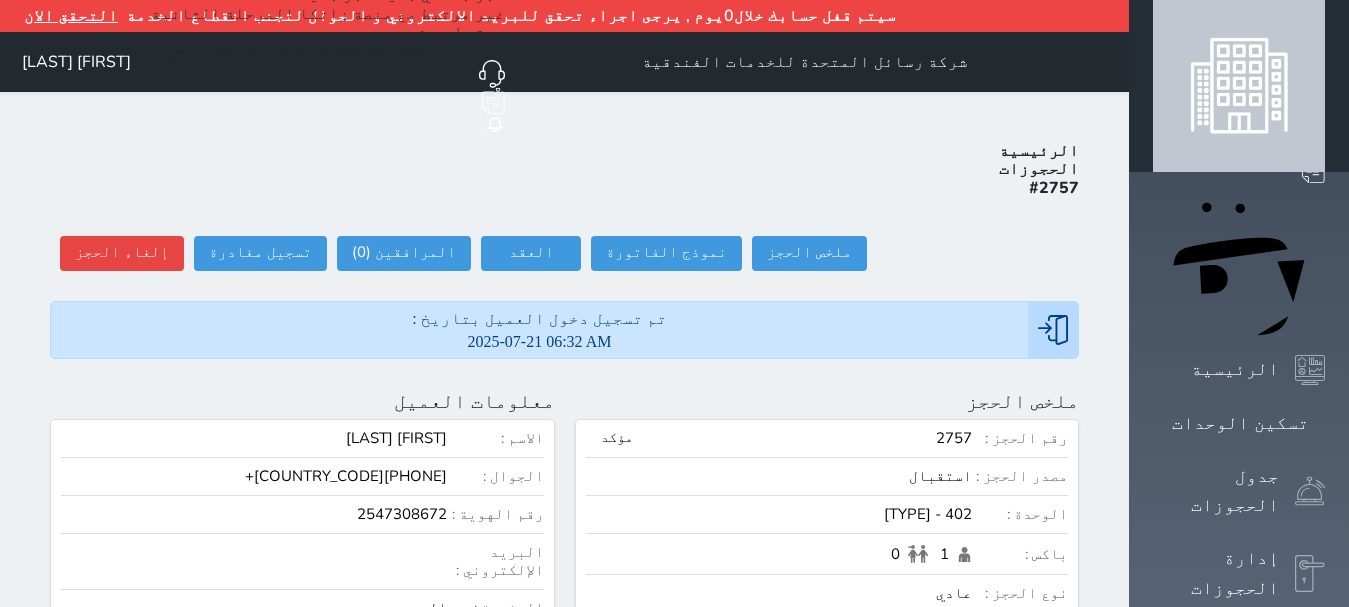 click on "حجز جماعي جديد   حجز جديد             الرئيسية     تسكين الوحدات     جدول الحجوزات     إدارة الحجوزات           تقييمات العملاء     الوحدات     الخدمات         الدعم الفني" at bounding box center [1239, 749] 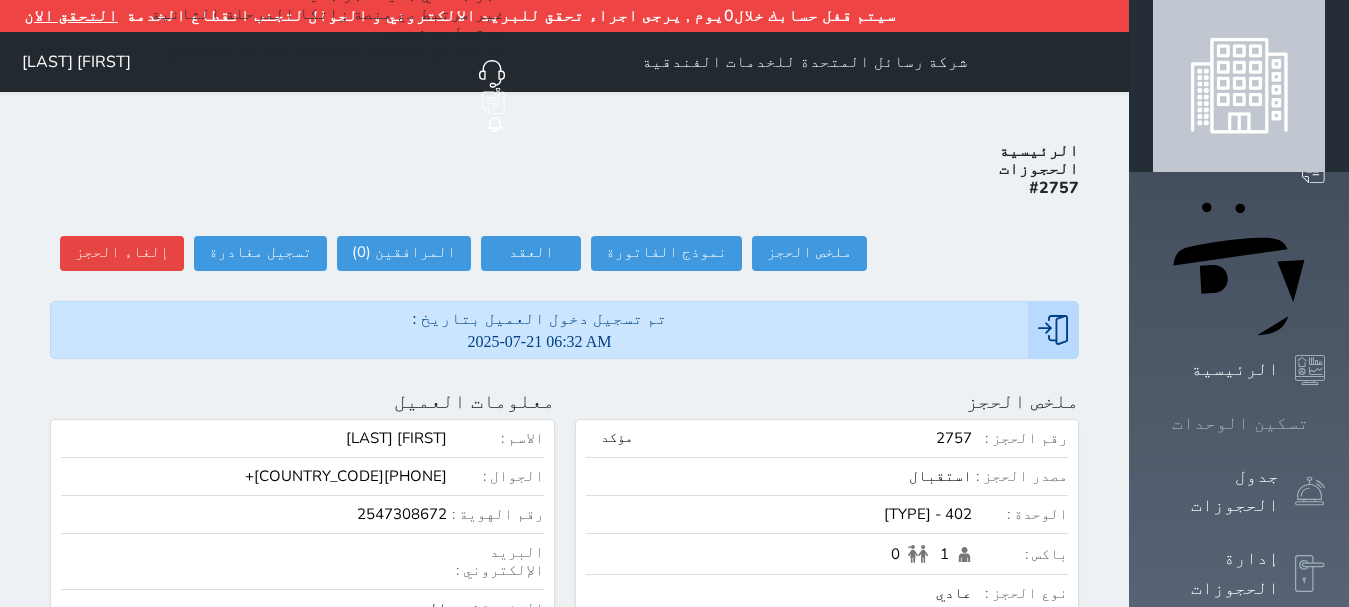click at bounding box center [1325, 423] 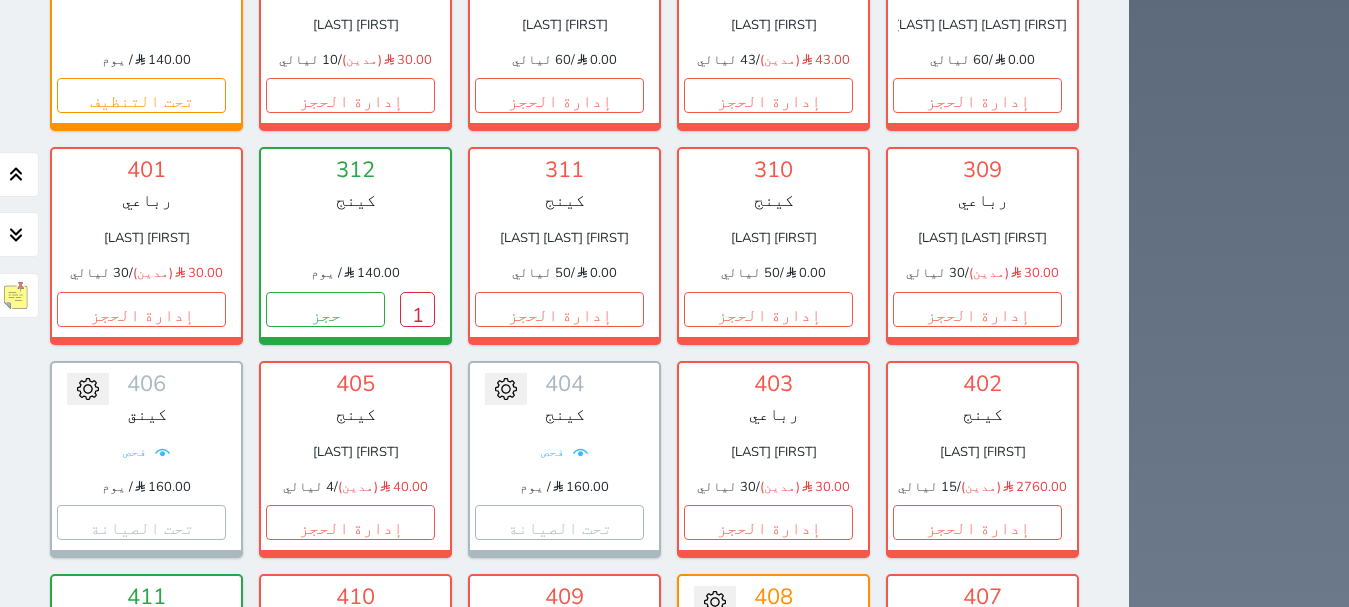 scroll, scrollTop: 1600, scrollLeft: 0, axis: vertical 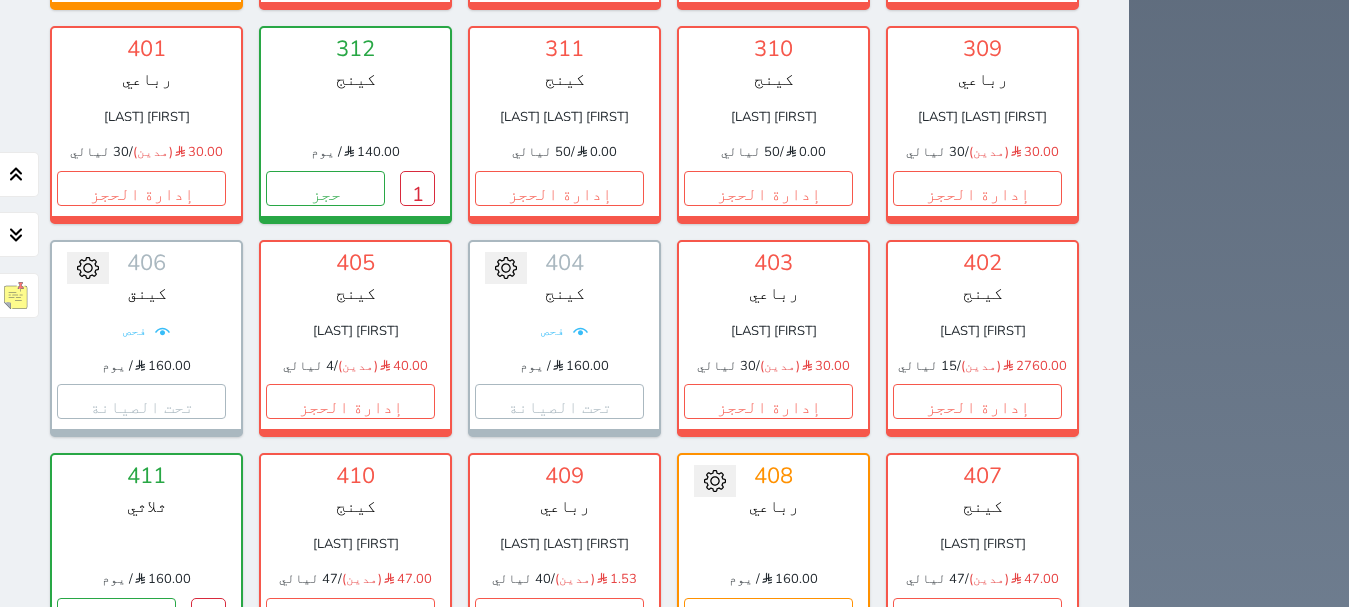 click on "1" at bounding box center (1044, 828) 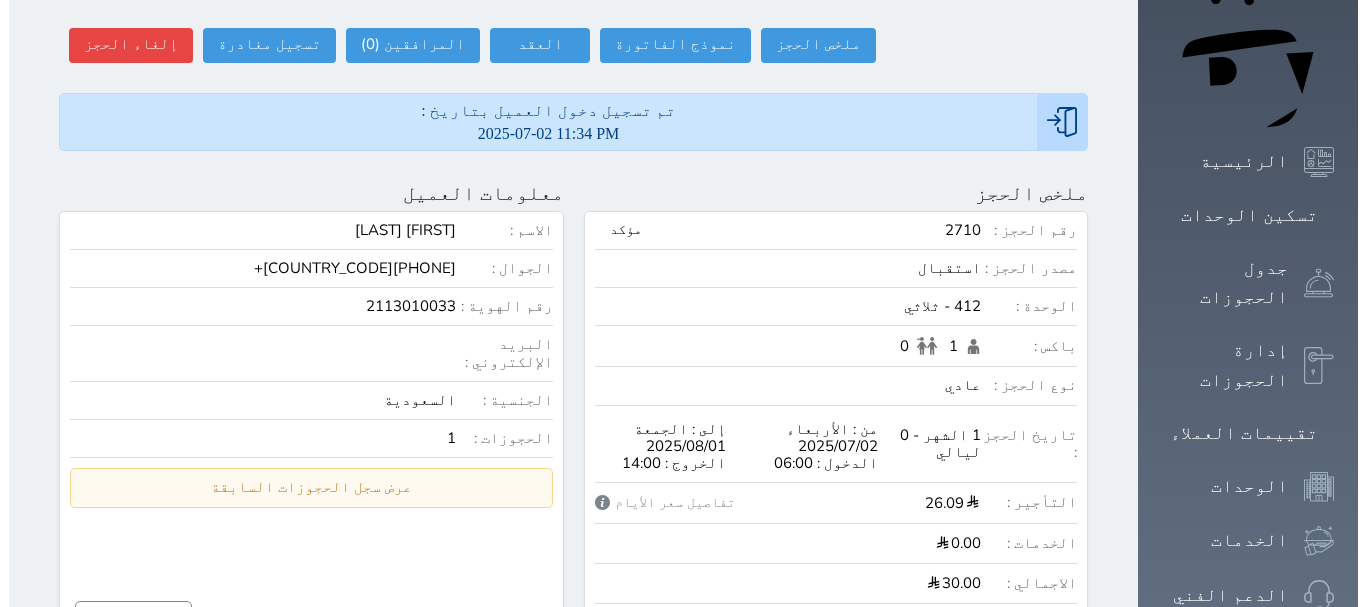 scroll, scrollTop: 0, scrollLeft: 0, axis: both 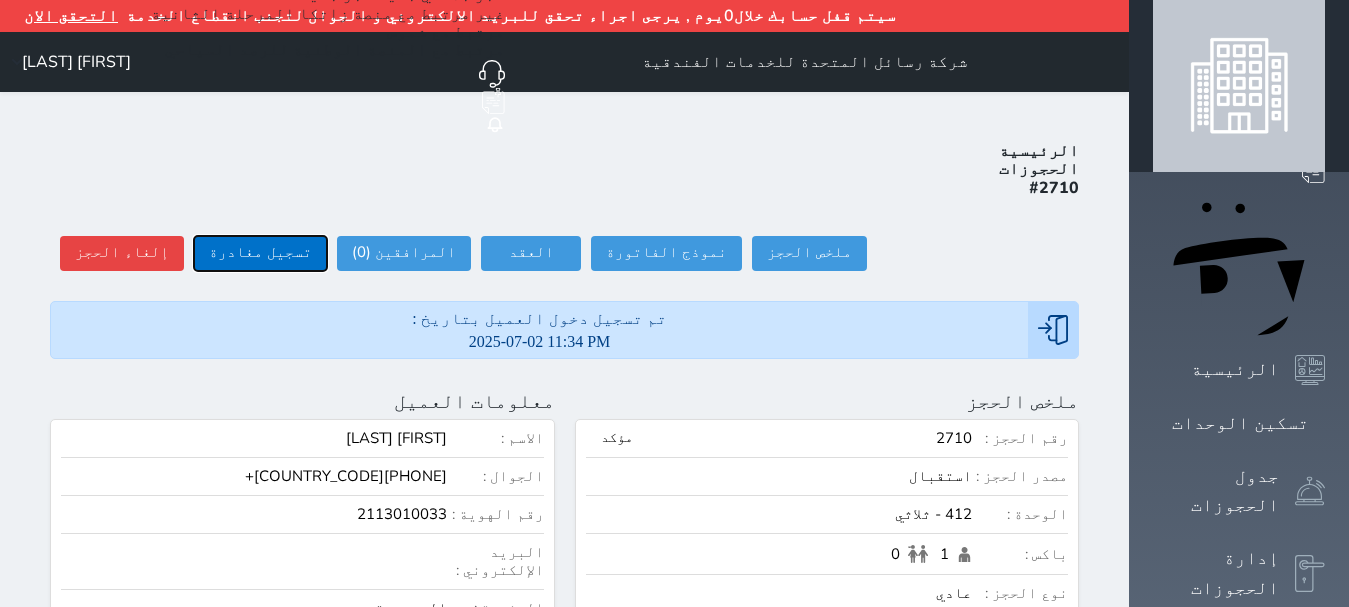 click on "تسجيل مغادرة" at bounding box center (260, 253) 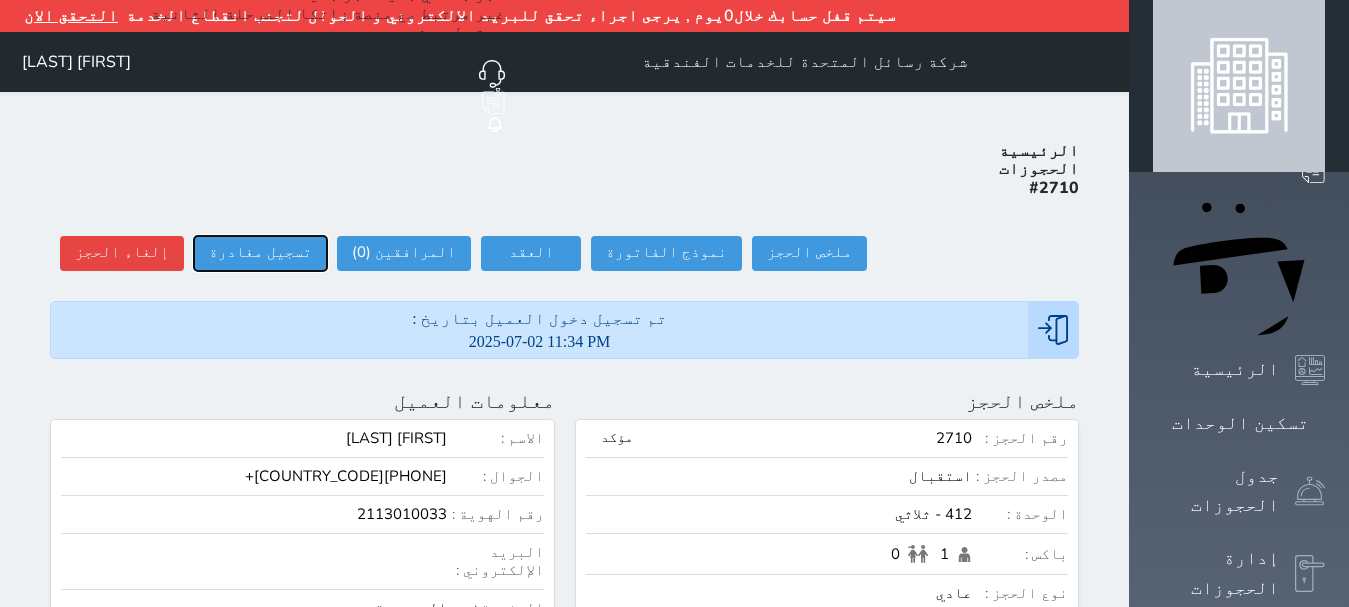 select 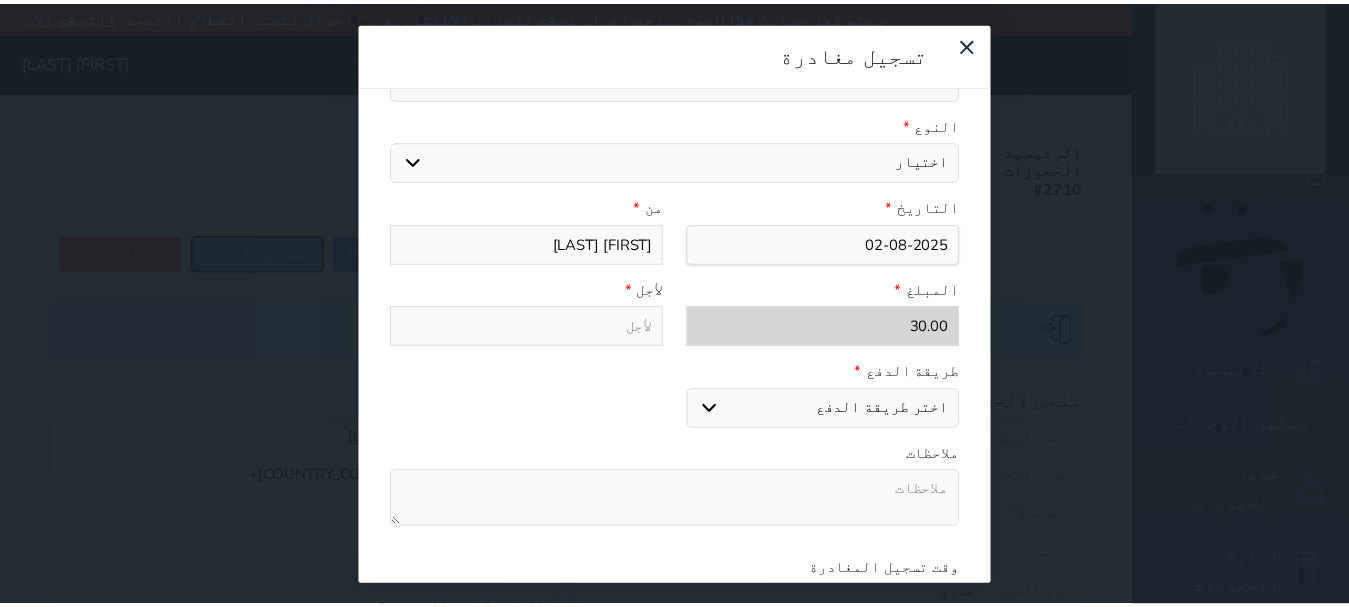scroll, scrollTop: 309, scrollLeft: 0, axis: vertical 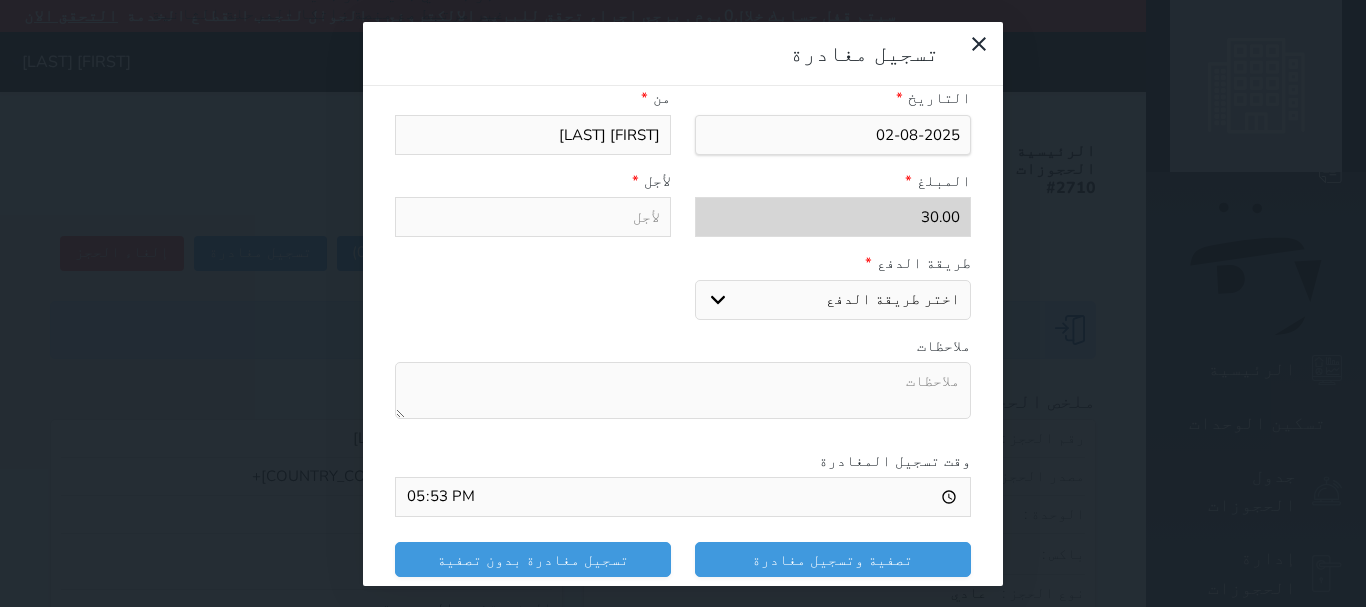 click on "تصفية وتسجيل مغادرة
تسجيل مغادرة بدون تصفية" at bounding box center (683, 559) 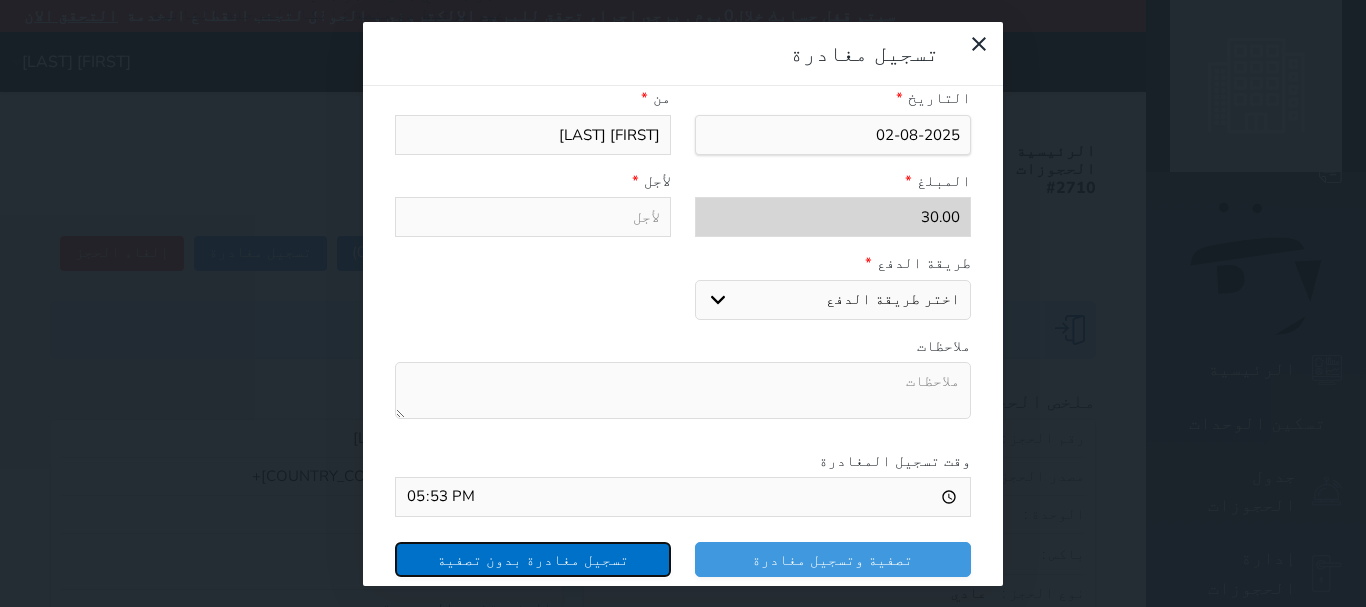 click on "تسجيل مغادرة بدون تصفية" at bounding box center [533, 559] 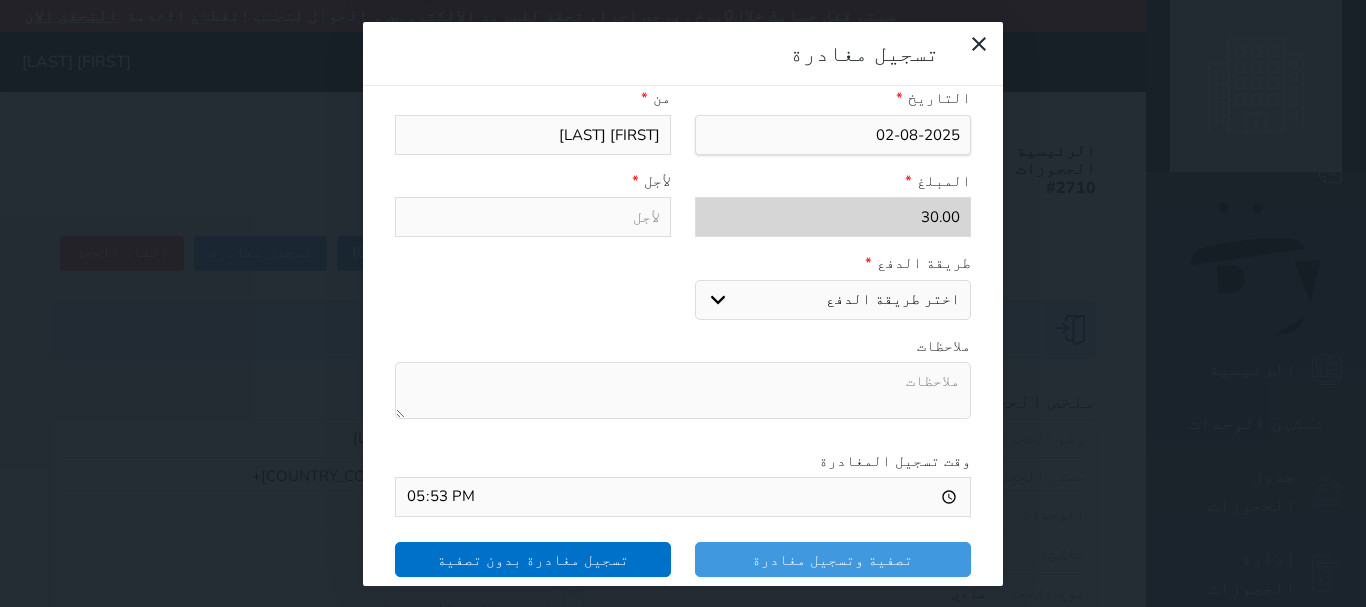select 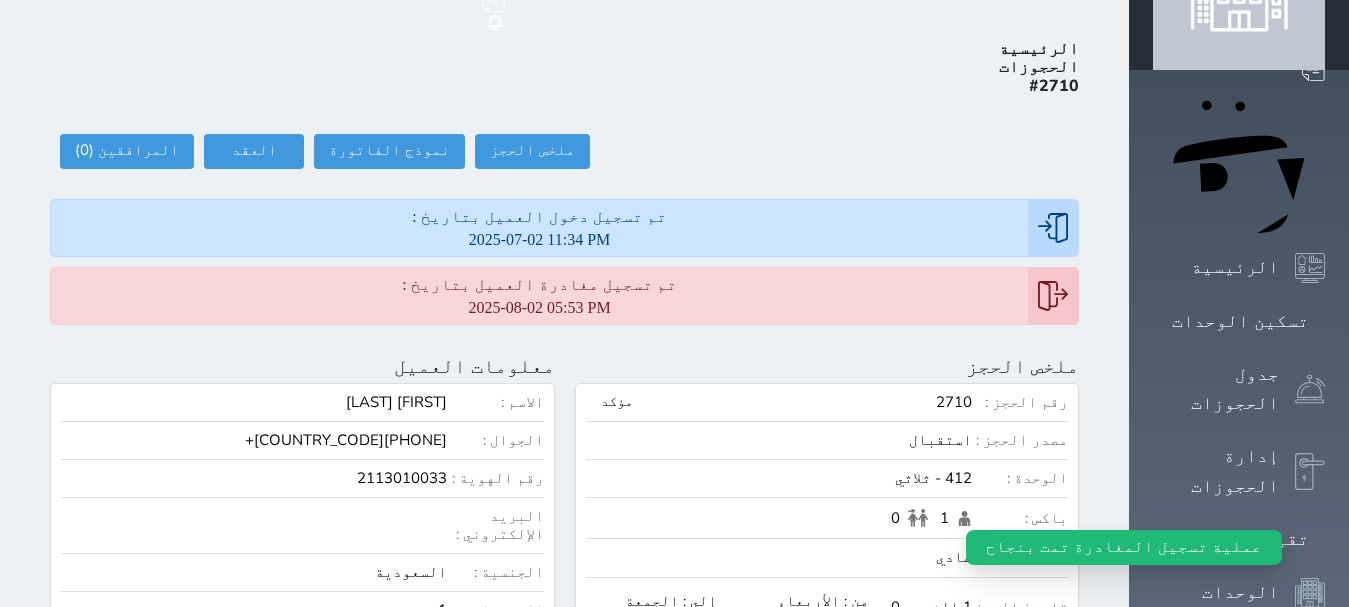 scroll, scrollTop: 0, scrollLeft: 0, axis: both 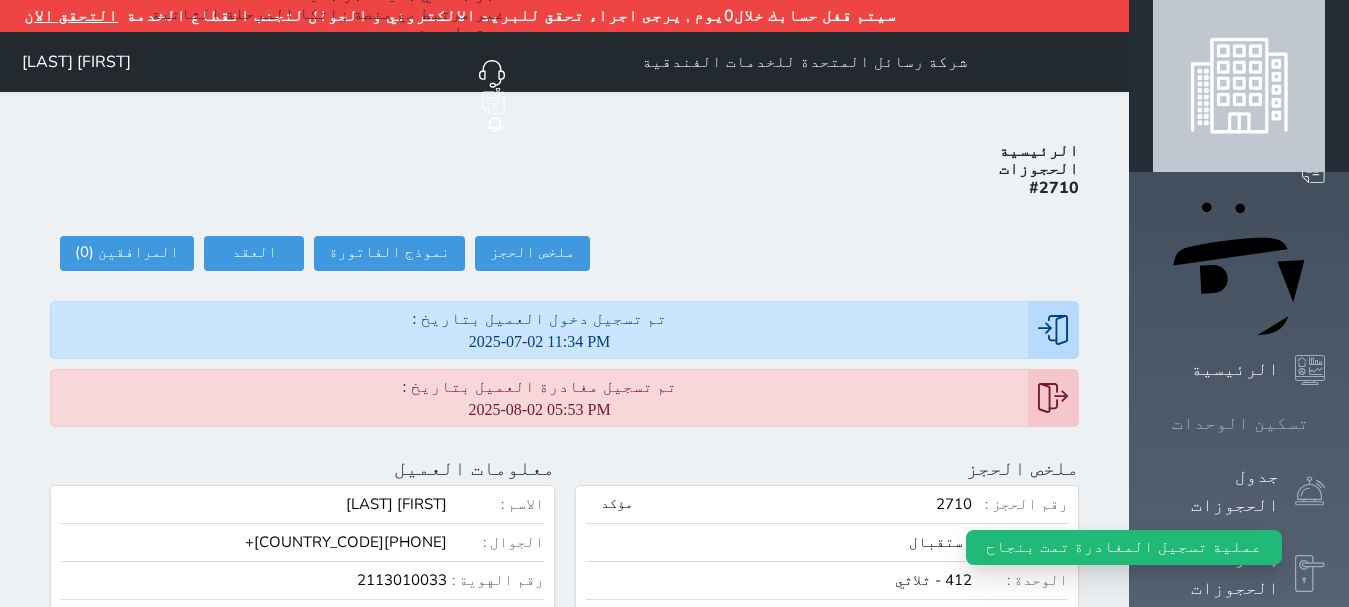 click on "تسكين الوحدات" at bounding box center [1240, 423] 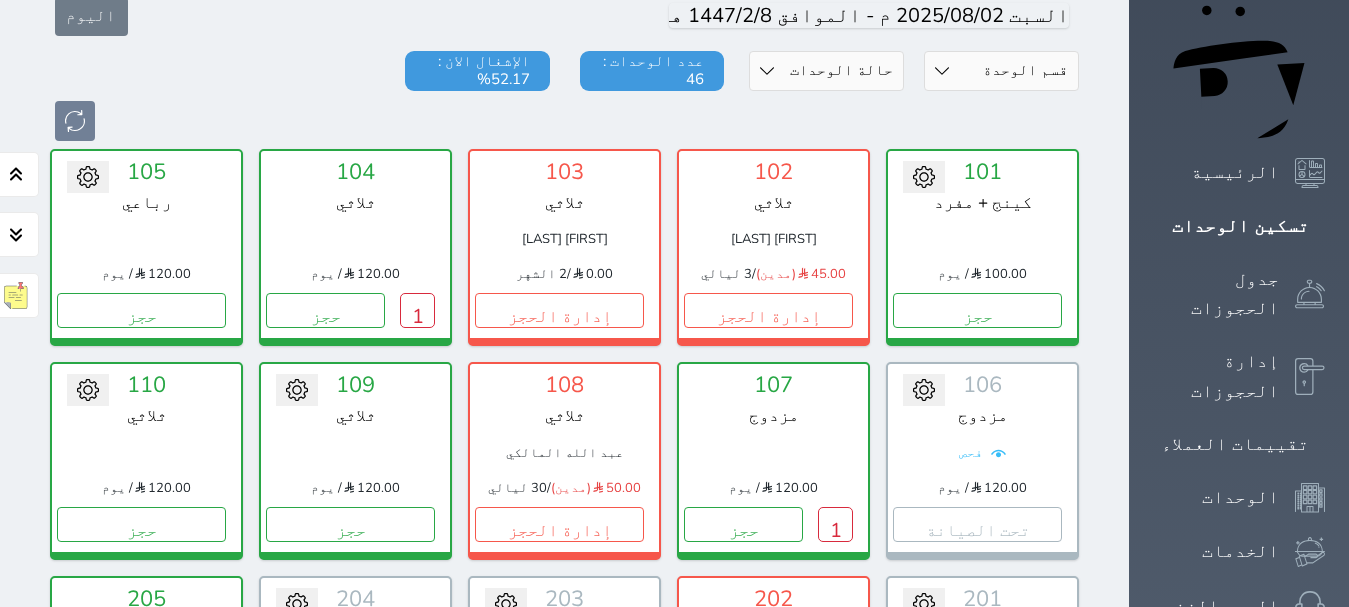 scroll, scrollTop: 0, scrollLeft: 0, axis: both 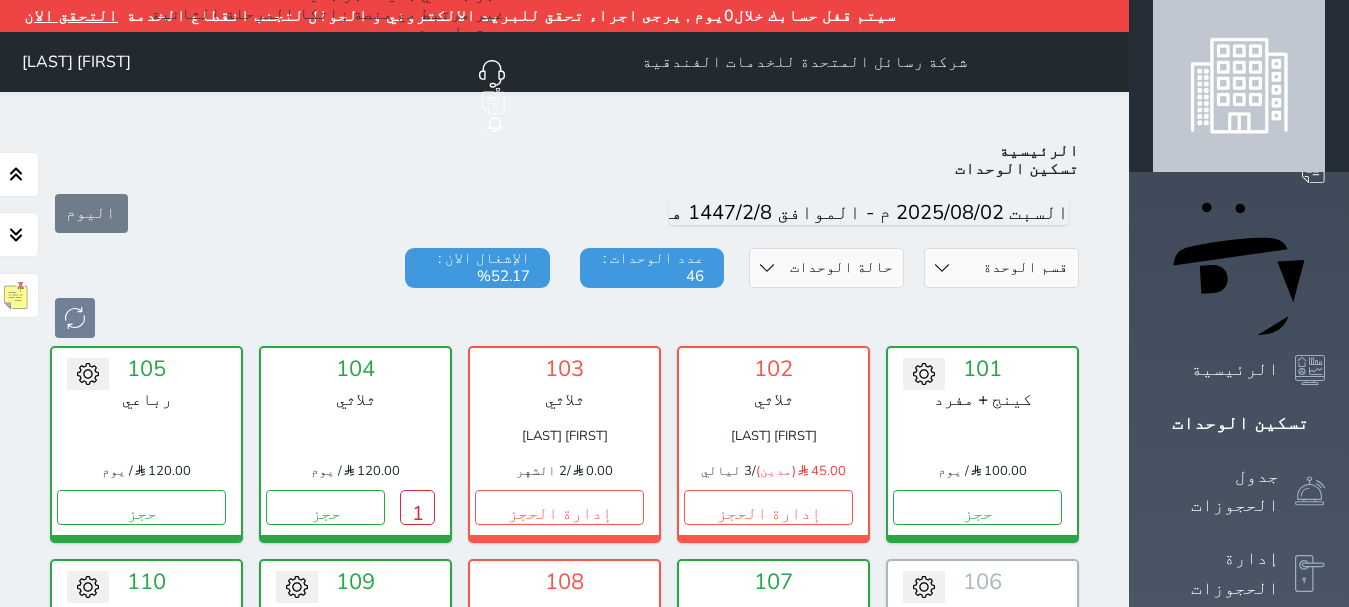 click on "حالة الوحدات متاح تحت التنظيف تحت الصيانة سجل دخول  لم يتم تسجيل الدخول" at bounding box center [826, 268] 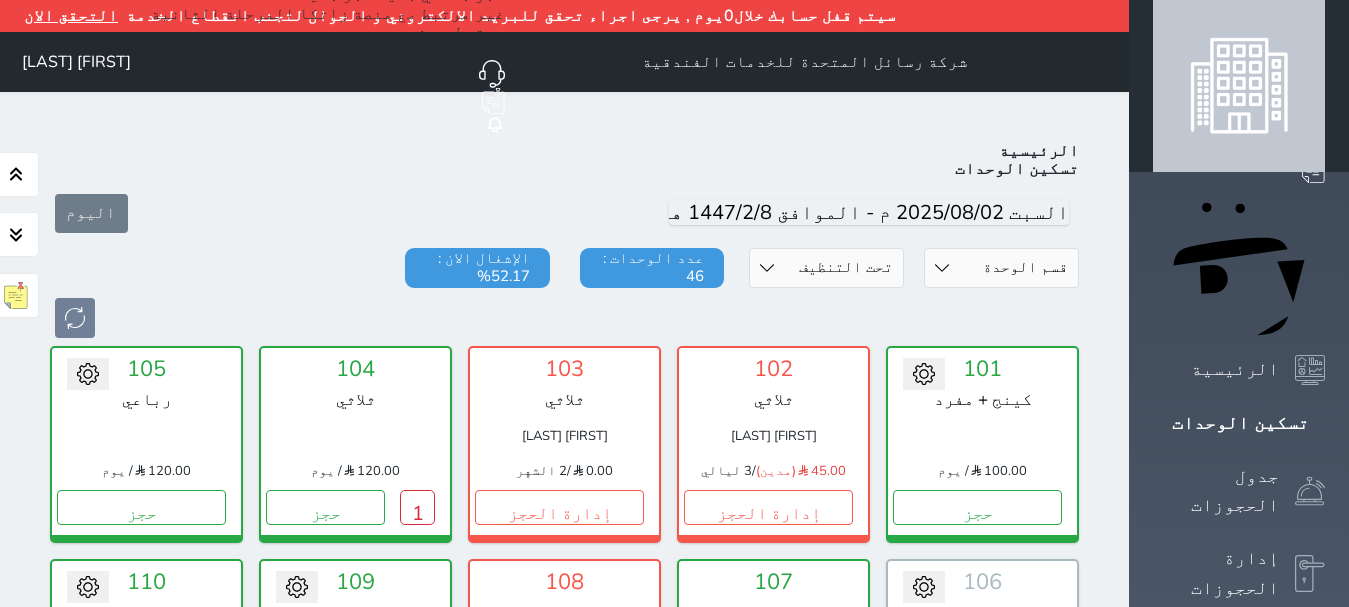 click on "حالة الوحدات متاح تحت التنظيف تحت الصيانة سجل دخول  لم يتم تسجيل الدخول" at bounding box center [826, 268] 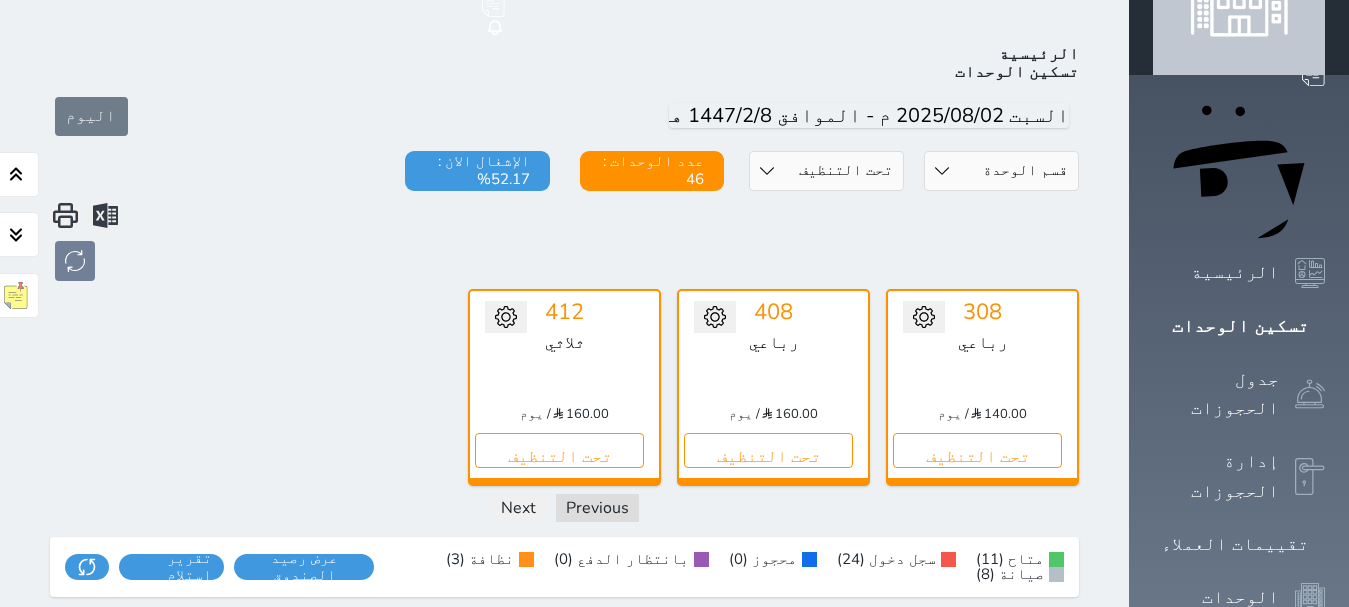 scroll, scrollTop: 110, scrollLeft: 0, axis: vertical 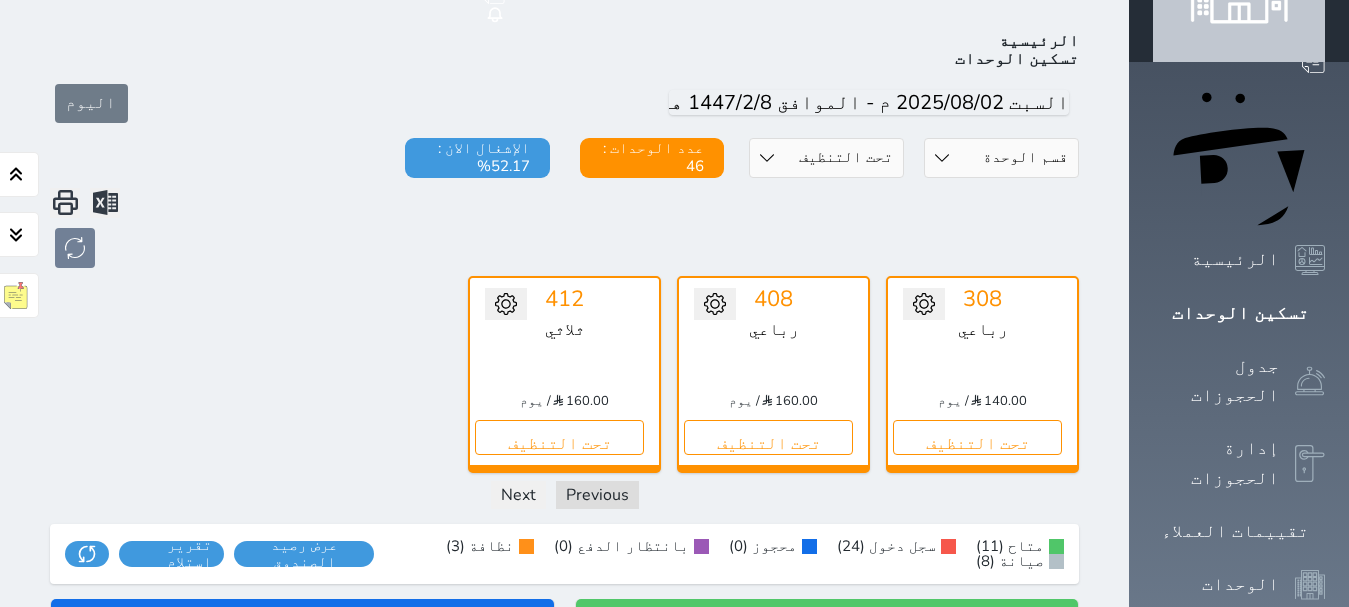click at bounding box center [564, 248] 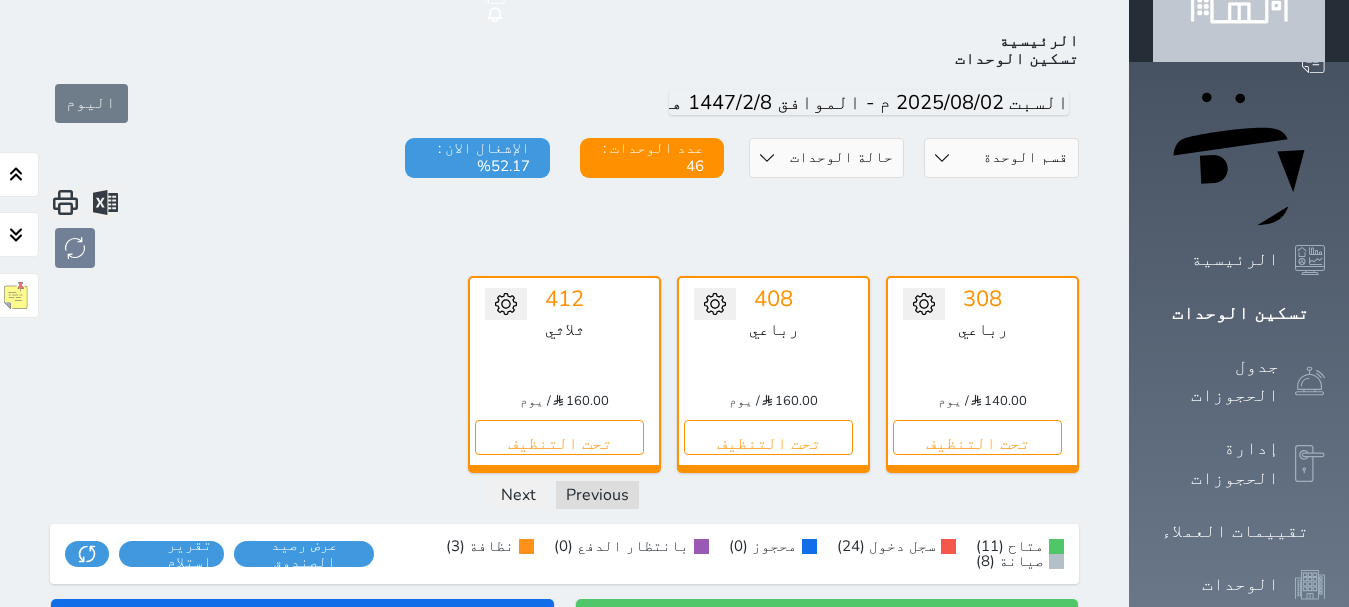 click on "حالة الوحدات متاح تحت التنظيف تحت الصيانة سجل دخول  لم يتم تسجيل الدخول" at bounding box center [826, 158] 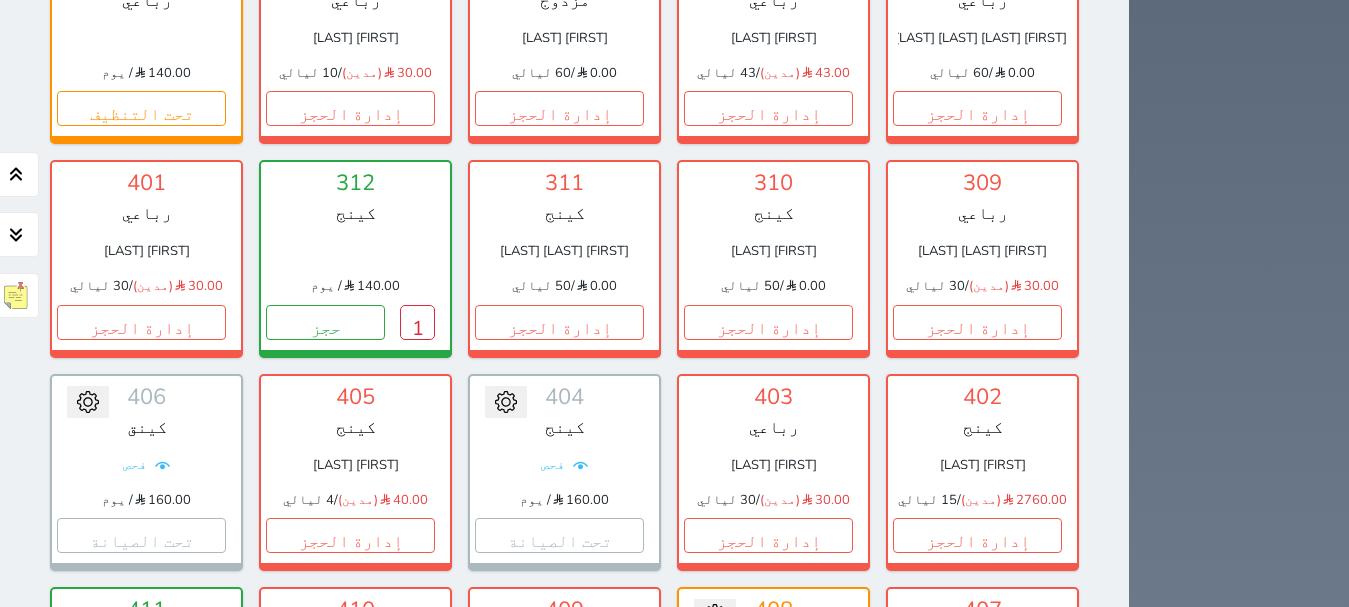 scroll, scrollTop: 1510, scrollLeft: 0, axis: vertical 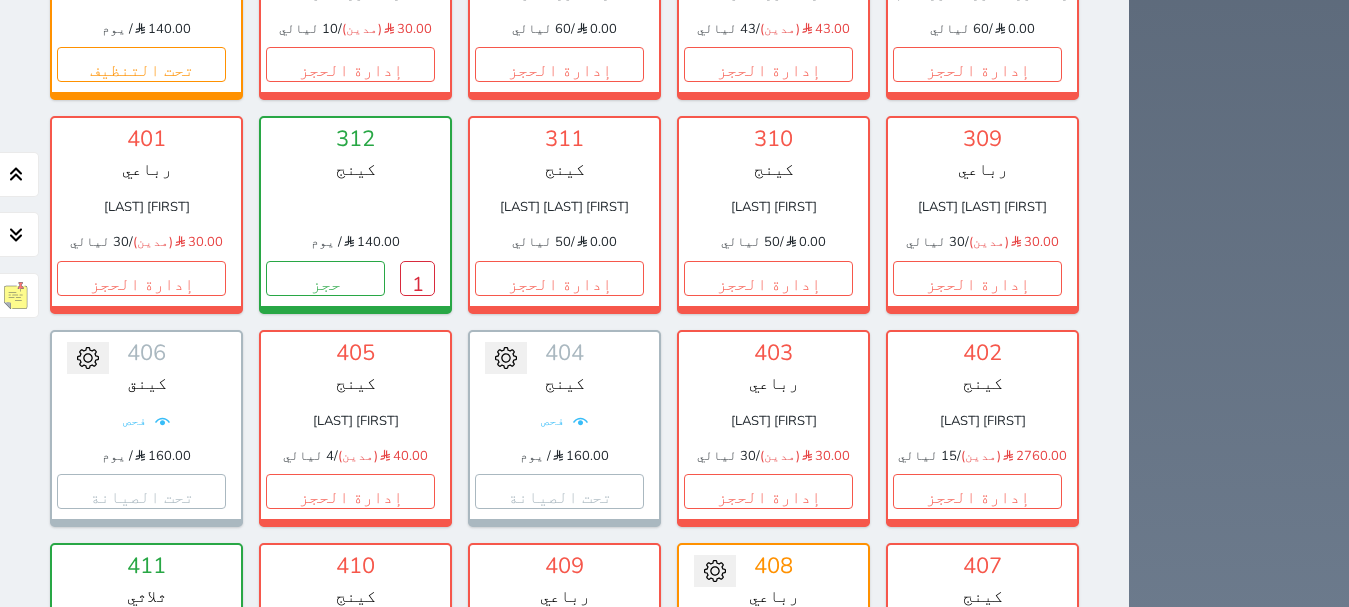 click on "1" at bounding box center (208, 705) 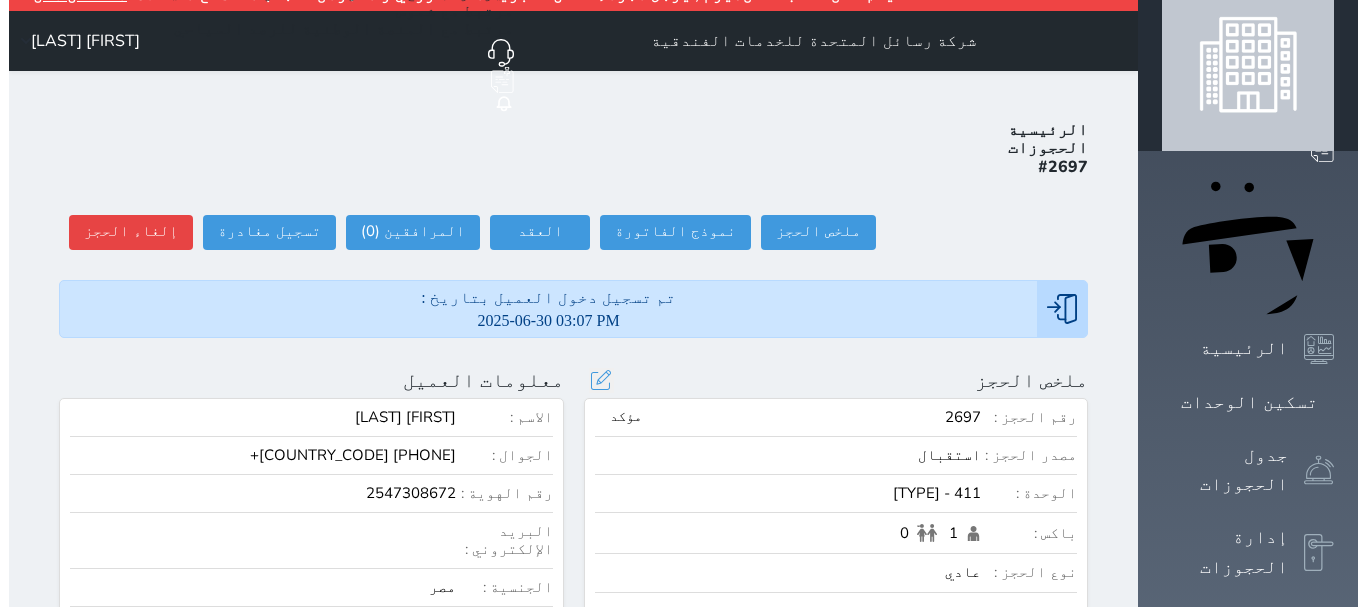 scroll, scrollTop: 0, scrollLeft: 0, axis: both 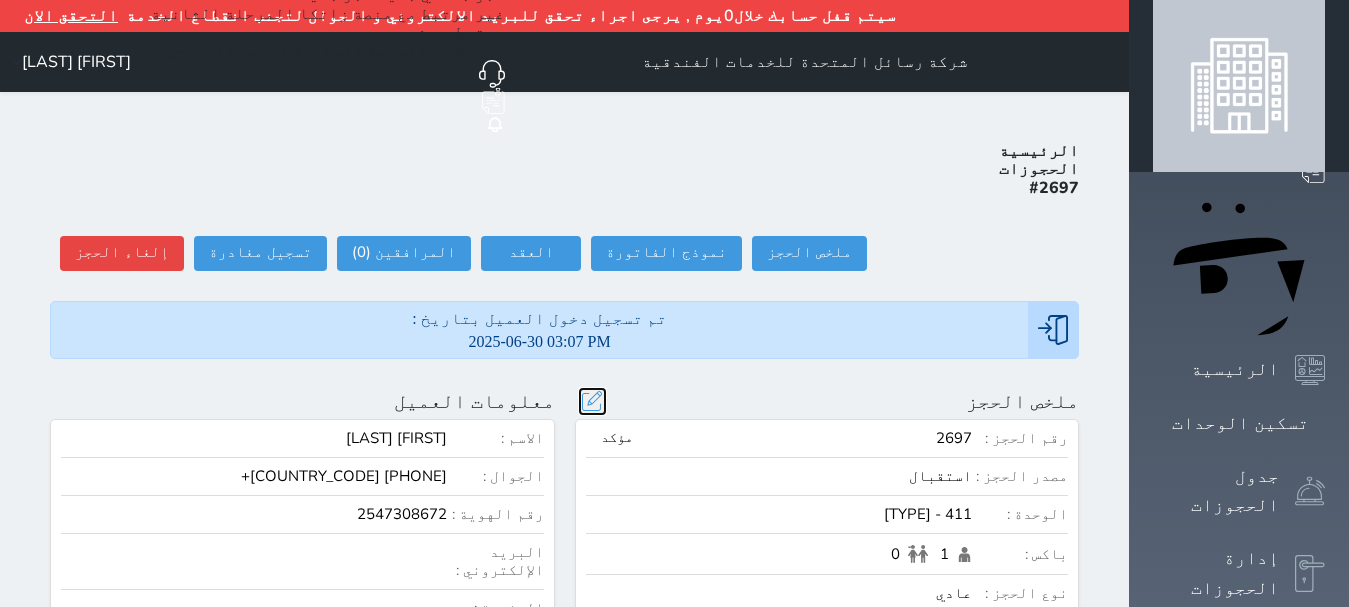 click at bounding box center [592, 401] 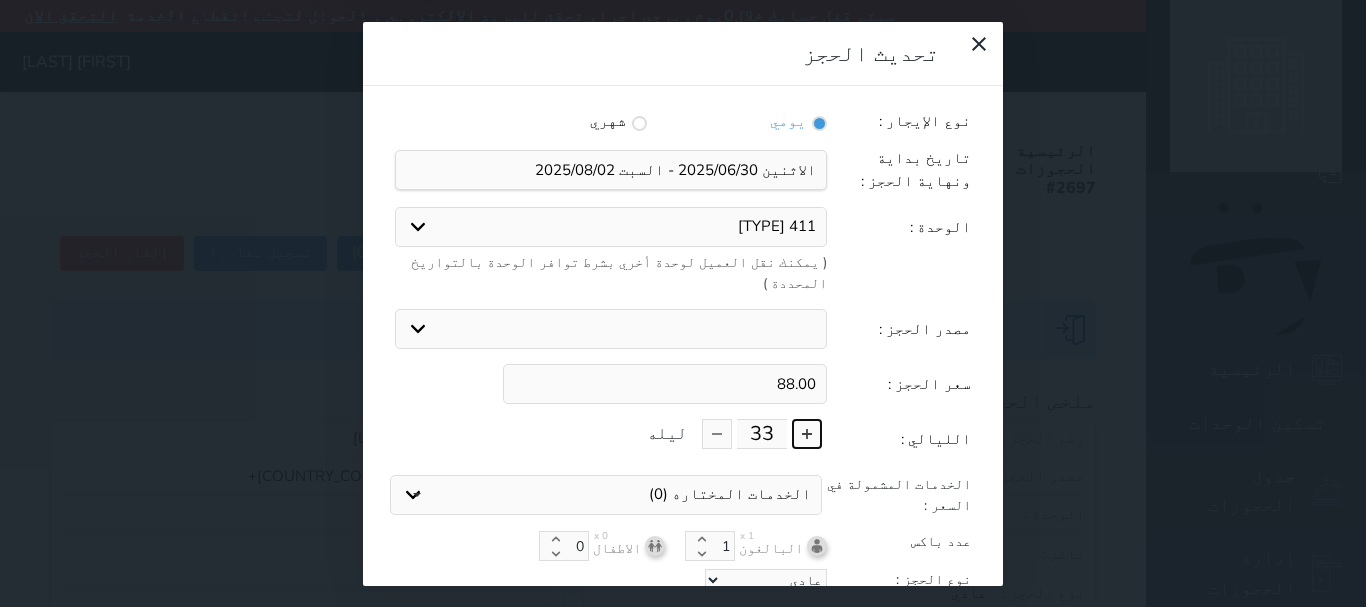 click at bounding box center (807, 434) 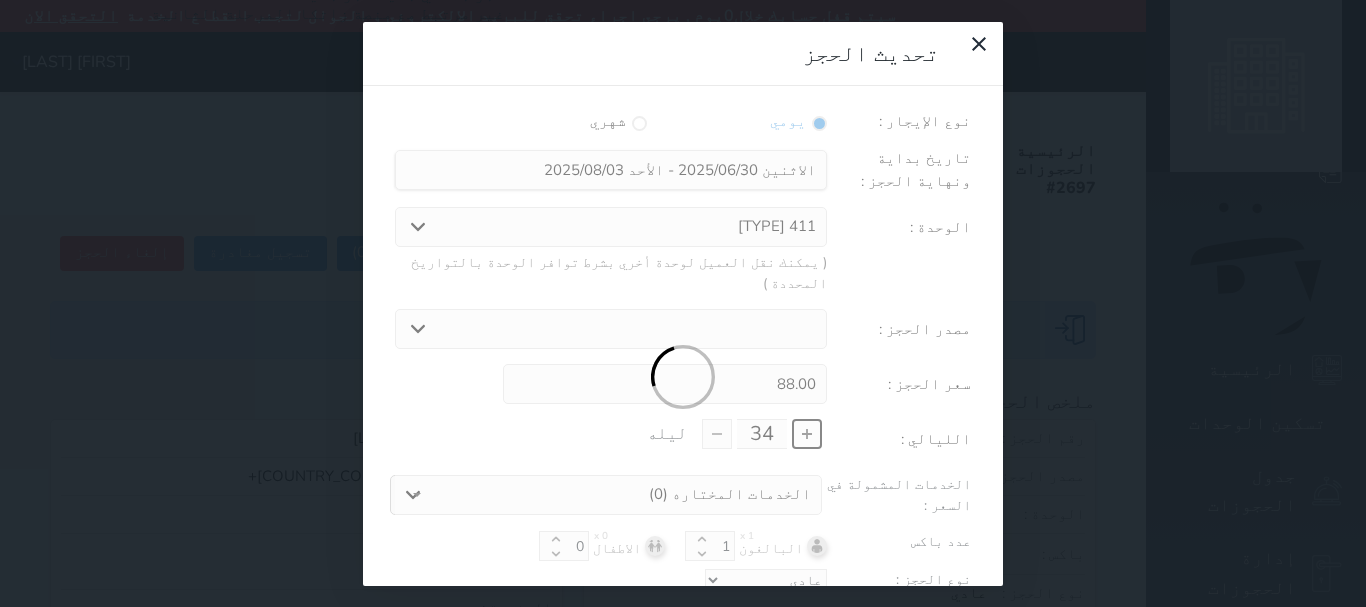 type on "90.67" 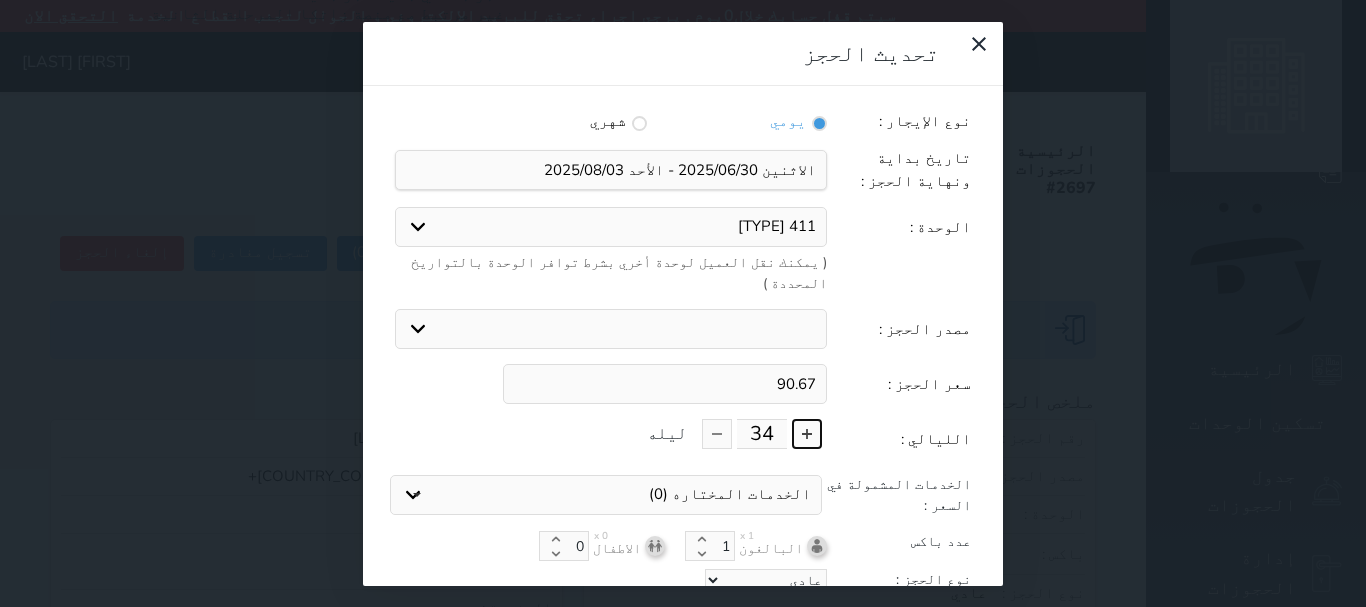 click at bounding box center (807, 434) 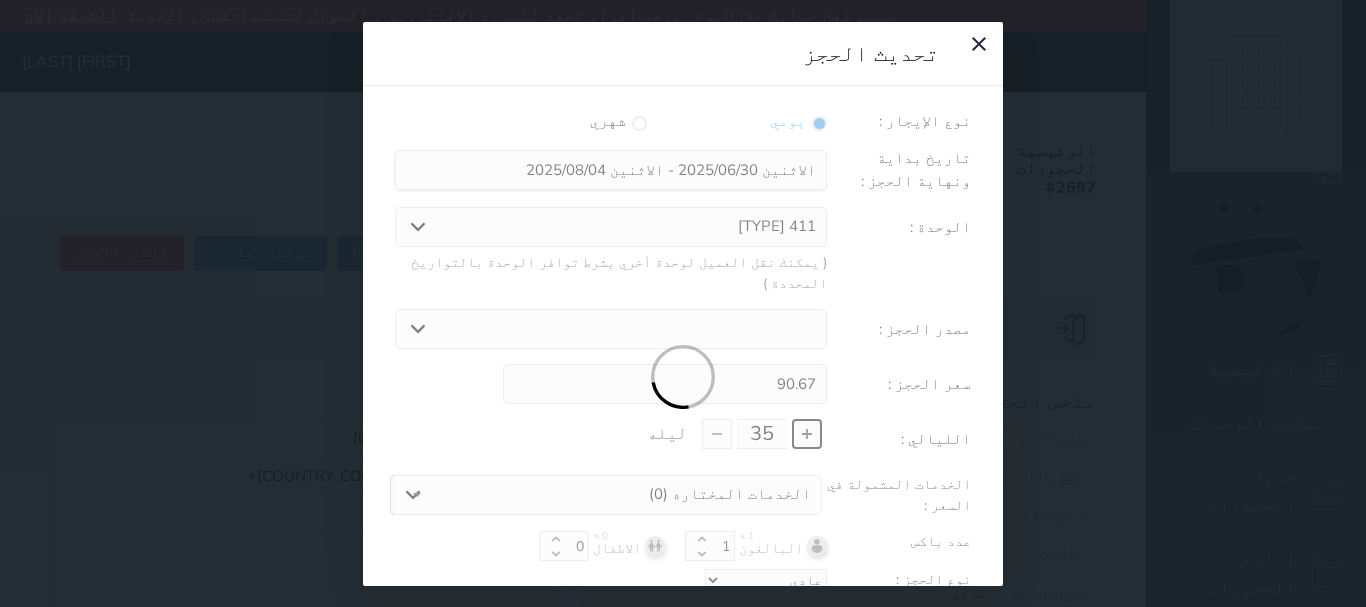 type on "93.33" 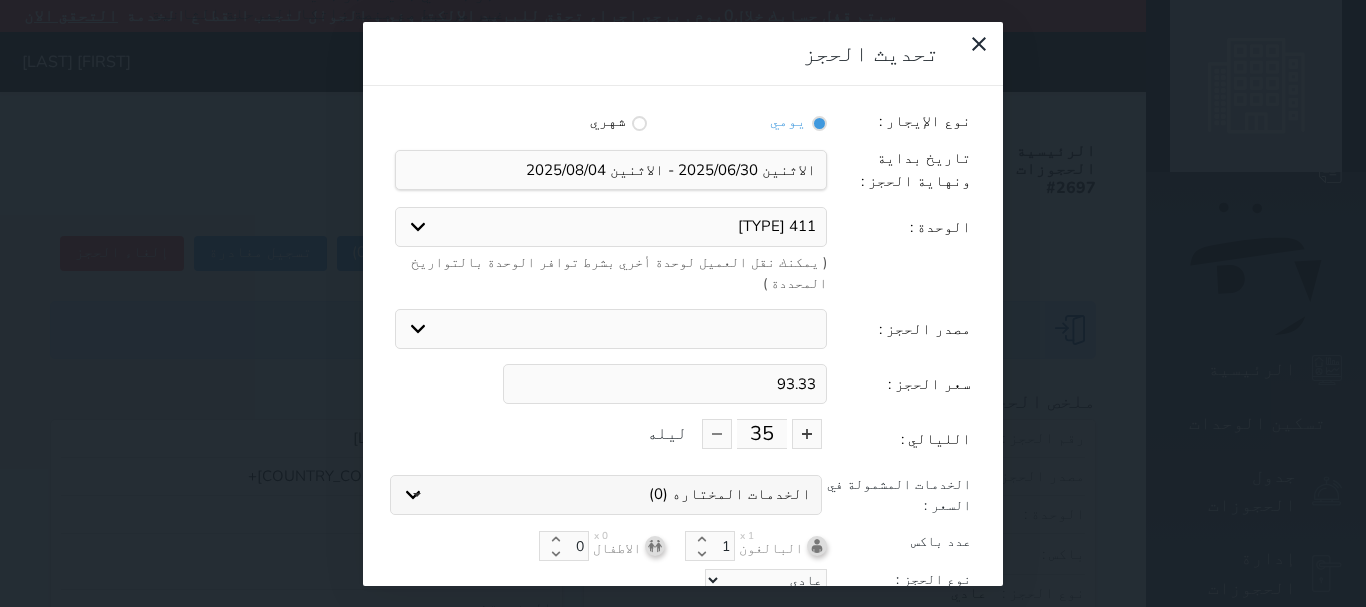 click on "الخدمات المختاره (0)" at bounding box center [606, 495] 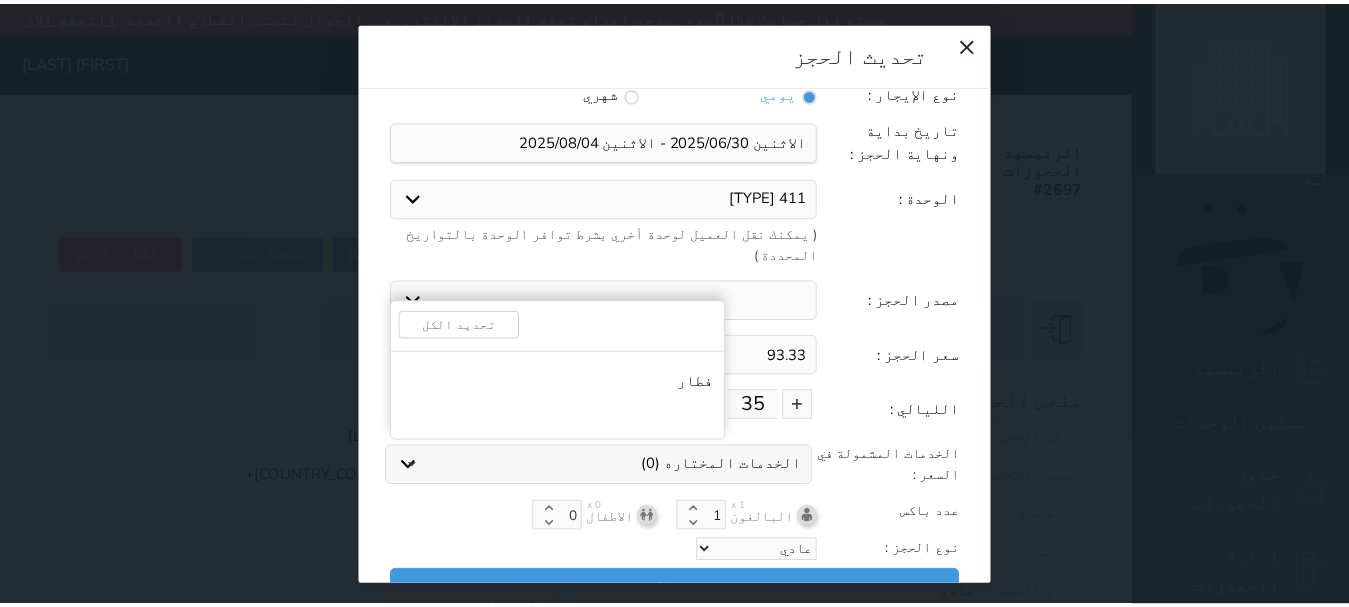 scroll, scrollTop: 45, scrollLeft: 0, axis: vertical 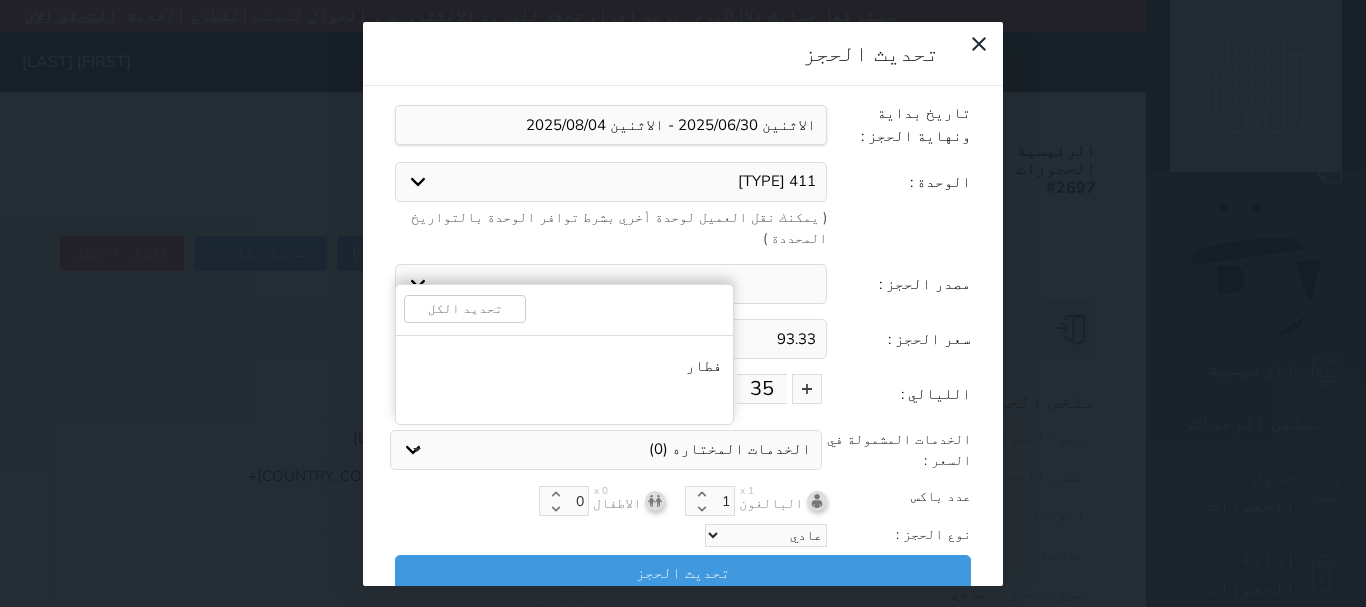 click on "مصدر الحجز :   استقبال الموقع الإلكتروني بوكينج المسافر اكسبيديا مواقع التواصل الإجتماعي" at bounding box center (683, 284) 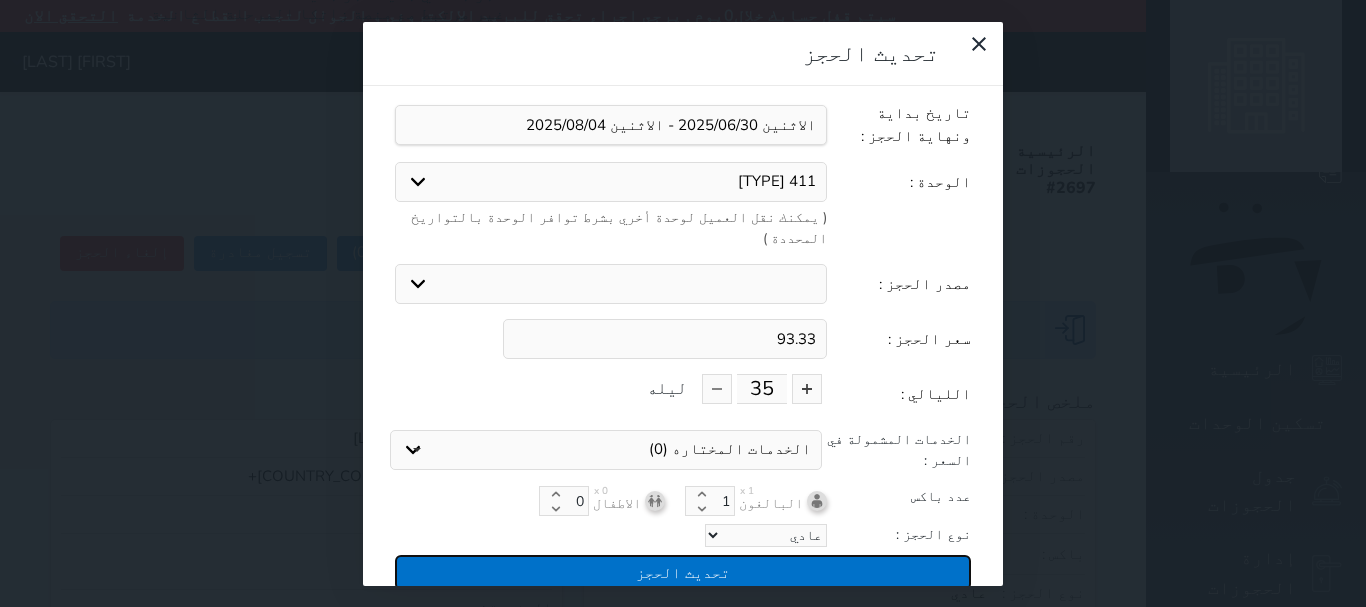click on "تحديث الحجز" at bounding box center [683, 572] 